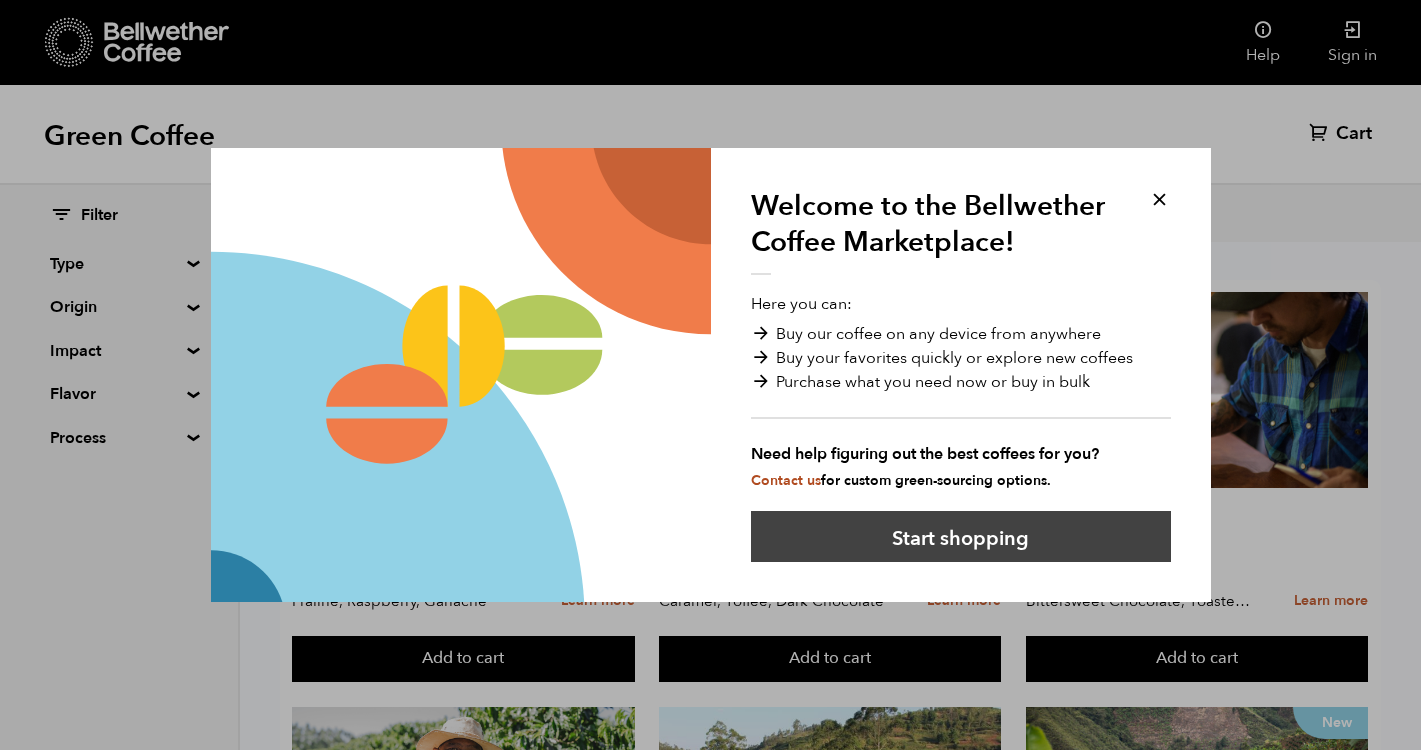 scroll, scrollTop: 61, scrollLeft: 0, axis: vertical 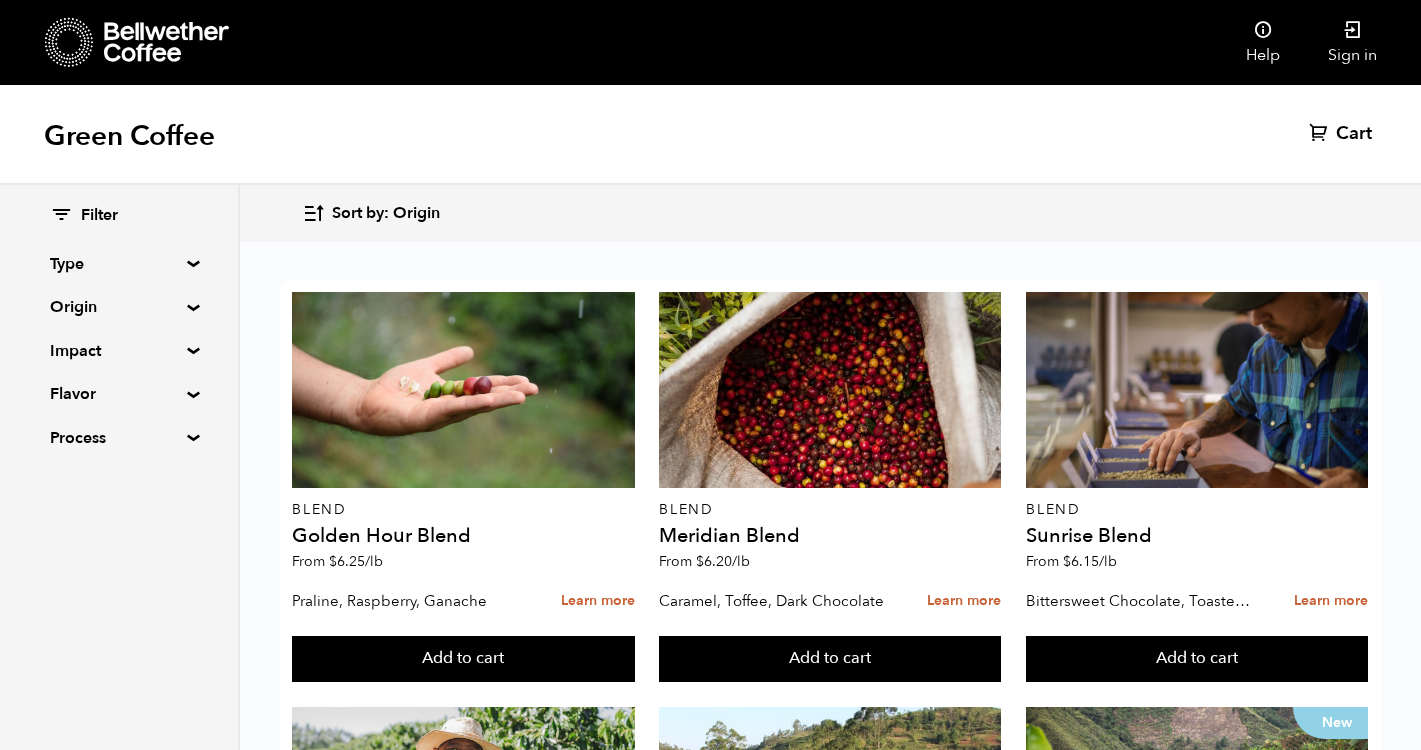click on "Filter   Type       Blend   Single Origin   Decaf   Seasonal   Year Round Origin       Blend   [GEOGRAPHIC_DATA]   [GEOGRAPHIC_DATA]   [GEOGRAPHIC_DATA]   [GEOGRAPHIC_DATA]   [GEOGRAPHIC_DATA]   [GEOGRAPHIC_DATA]   [GEOGRAPHIC_DATA]   [GEOGRAPHIC_DATA]   [GEOGRAPHIC_DATA]   [GEOGRAPHIC_DATA]   [GEOGRAPHIC_DATA] Impact       Fair Trade   Organic   Women's Lot   Living Income Pricing   Farmer Impact Fund Flavor       Chocolate   Citrus Fruit   Floral   Fruity   Nutty   Sweet Process       Natural   Washed   Wet-hulled" at bounding box center [119, 327] 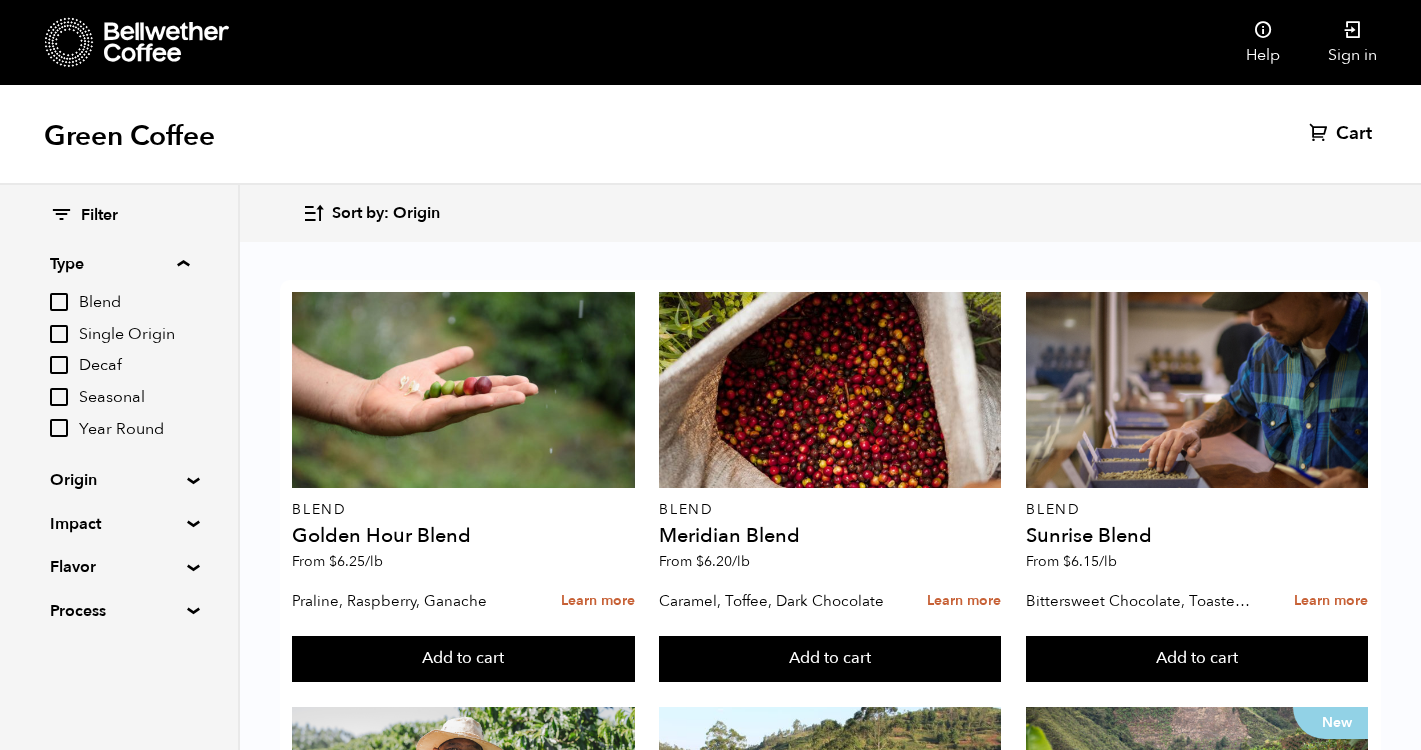 click on "Single Origin" at bounding box center [59, 334] 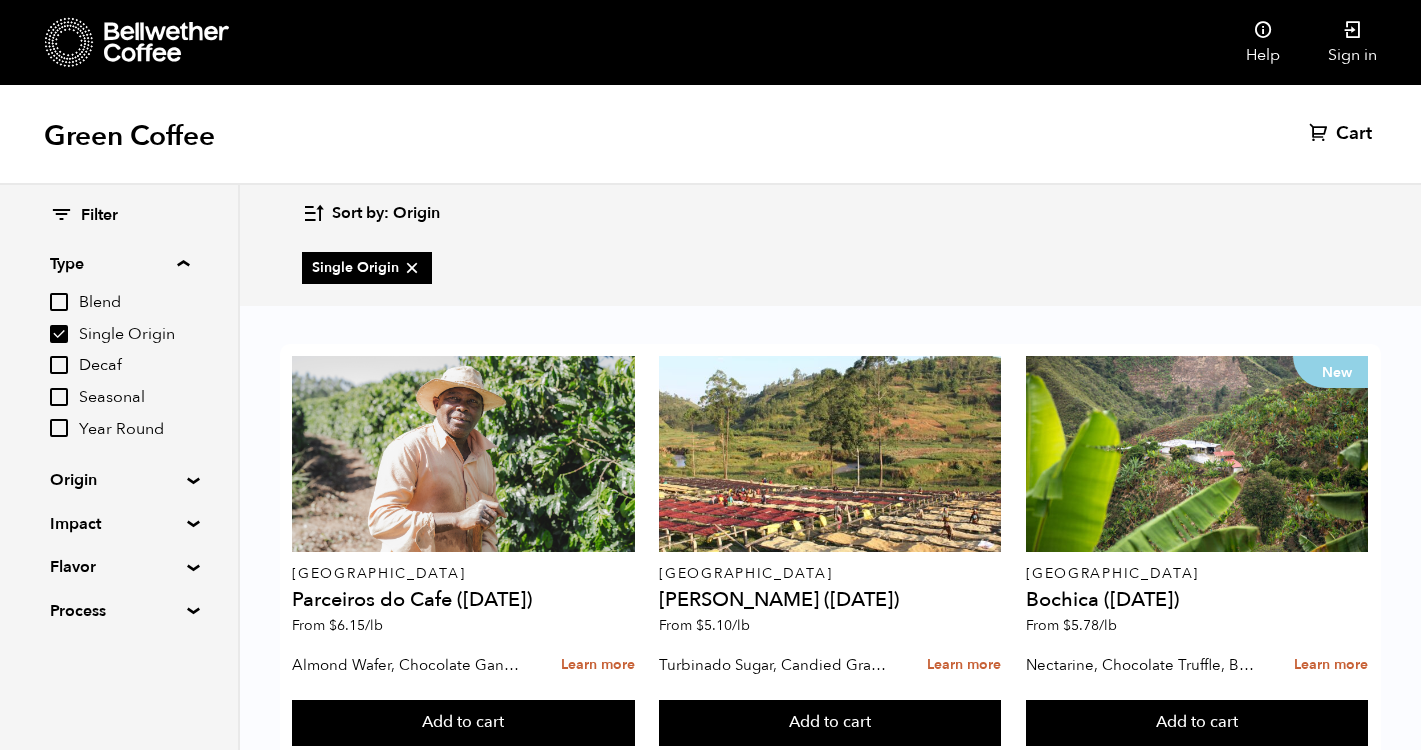 click on "Seasonal" at bounding box center [59, 397] 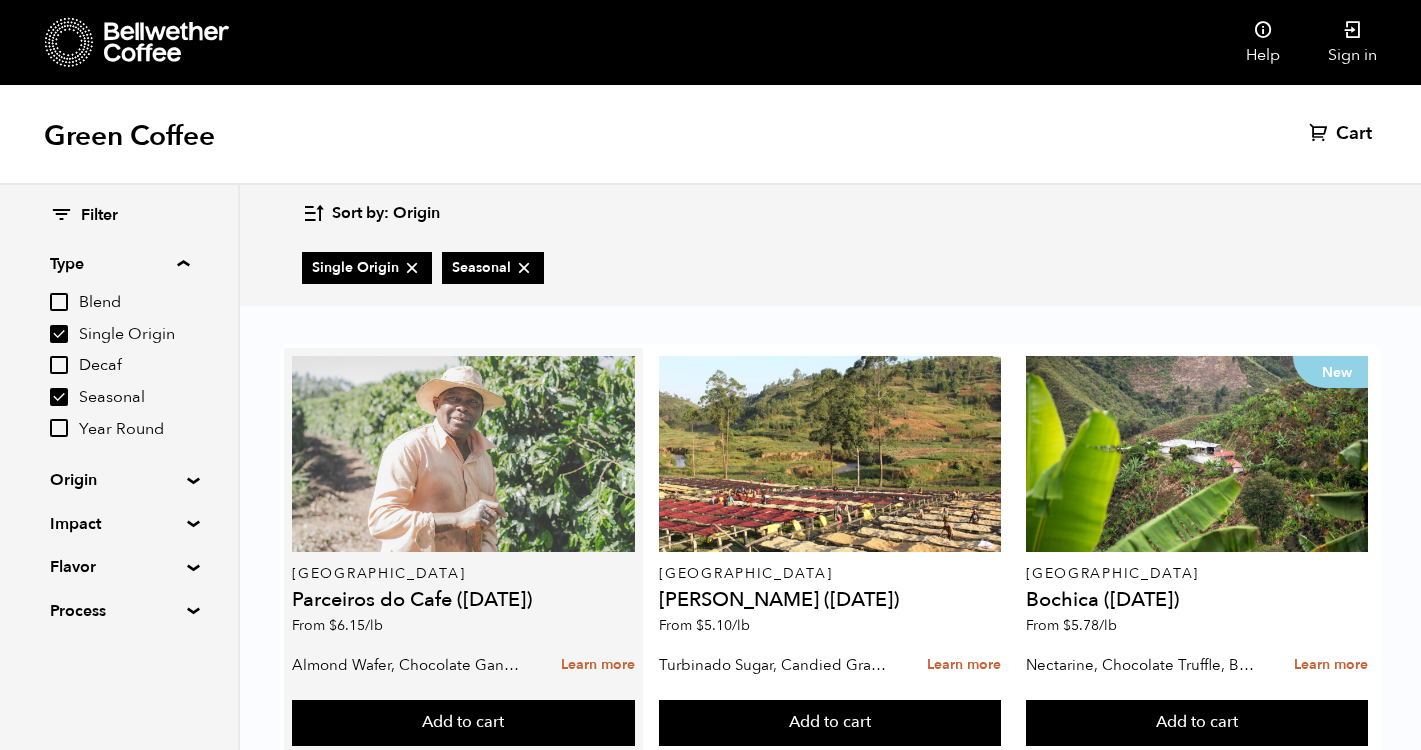 scroll, scrollTop: 2073, scrollLeft: 0, axis: vertical 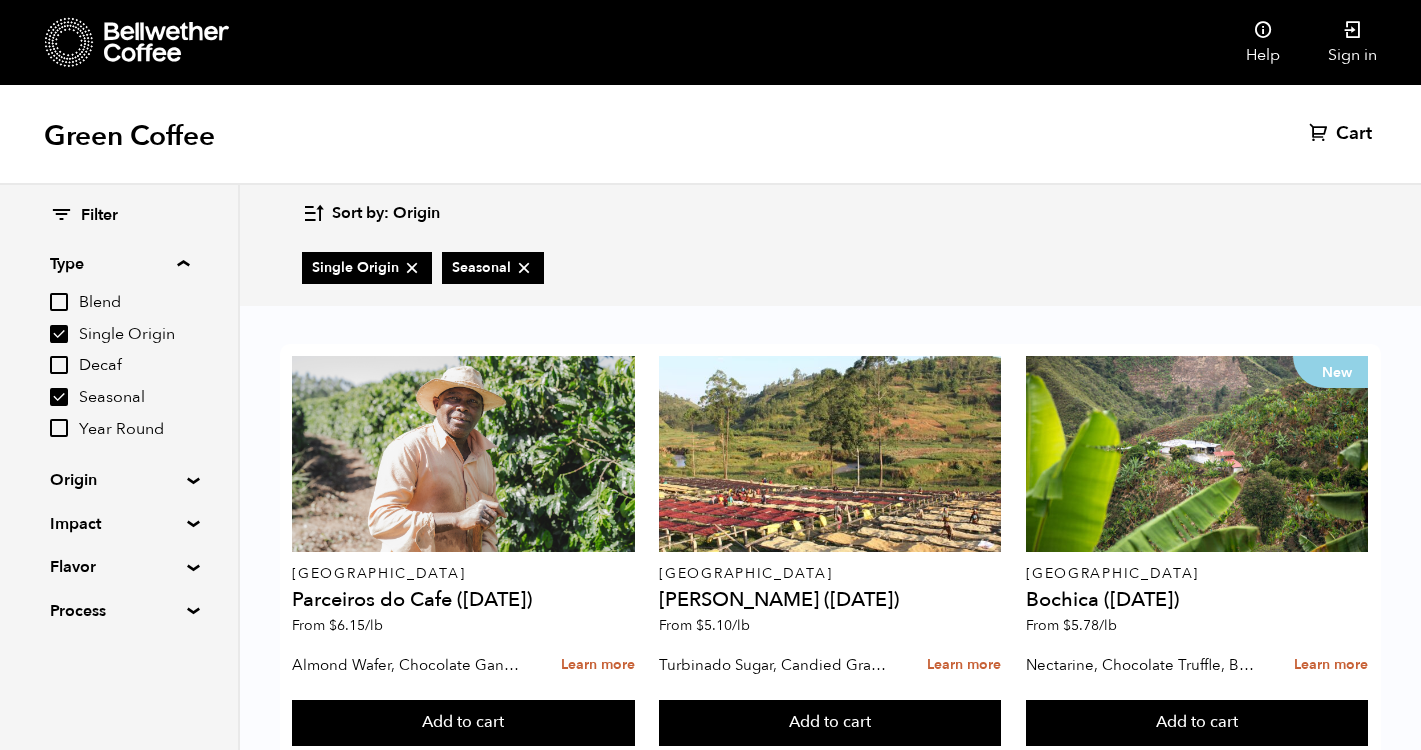 click on "Filter   Type       Blend   Single Origin   Decaf   Seasonal   Year Round Origin       Blend   [GEOGRAPHIC_DATA]   [GEOGRAPHIC_DATA]   [GEOGRAPHIC_DATA]   [GEOGRAPHIC_DATA]   [GEOGRAPHIC_DATA]   [GEOGRAPHIC_DATA]   [GEOGRAPHIC_DATA]   [GEOGRAPHIC_DATA]   [GEOGRAPHIC_DATA]   [GEOGRAPHIC_DATA]   [GEOGRAPHIC_DATA] Impact       Fair Trade   Organic   Women's Lot   Living Income Pricing   Farmer Impact Fund Flavor       Chocolate   Citrus Fruit   Floral   Fruity   Nutty   Sweet Process       Natural   Washed   Wet-hulled" at bounding box center (119, 414) 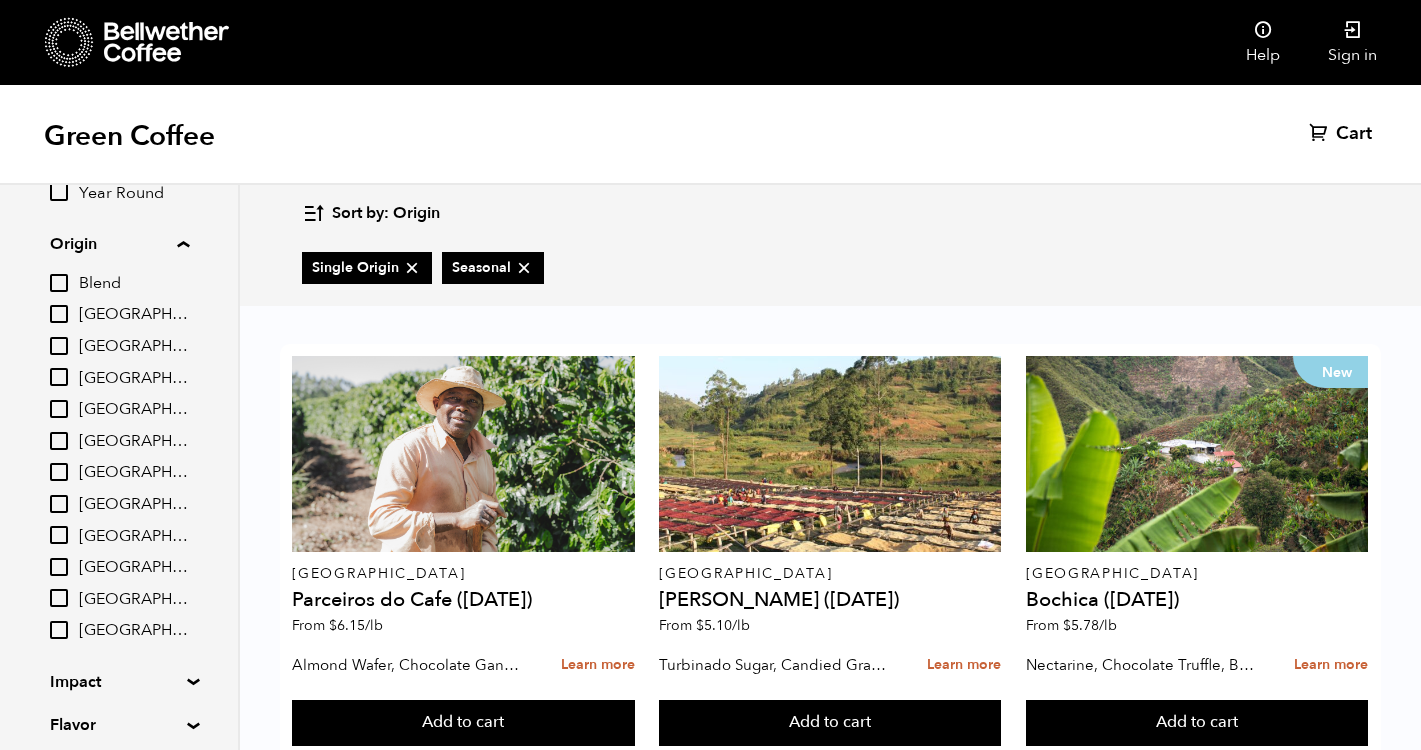 scroll, scrollTop: 242, scrollLeft: 0, axis: vertical 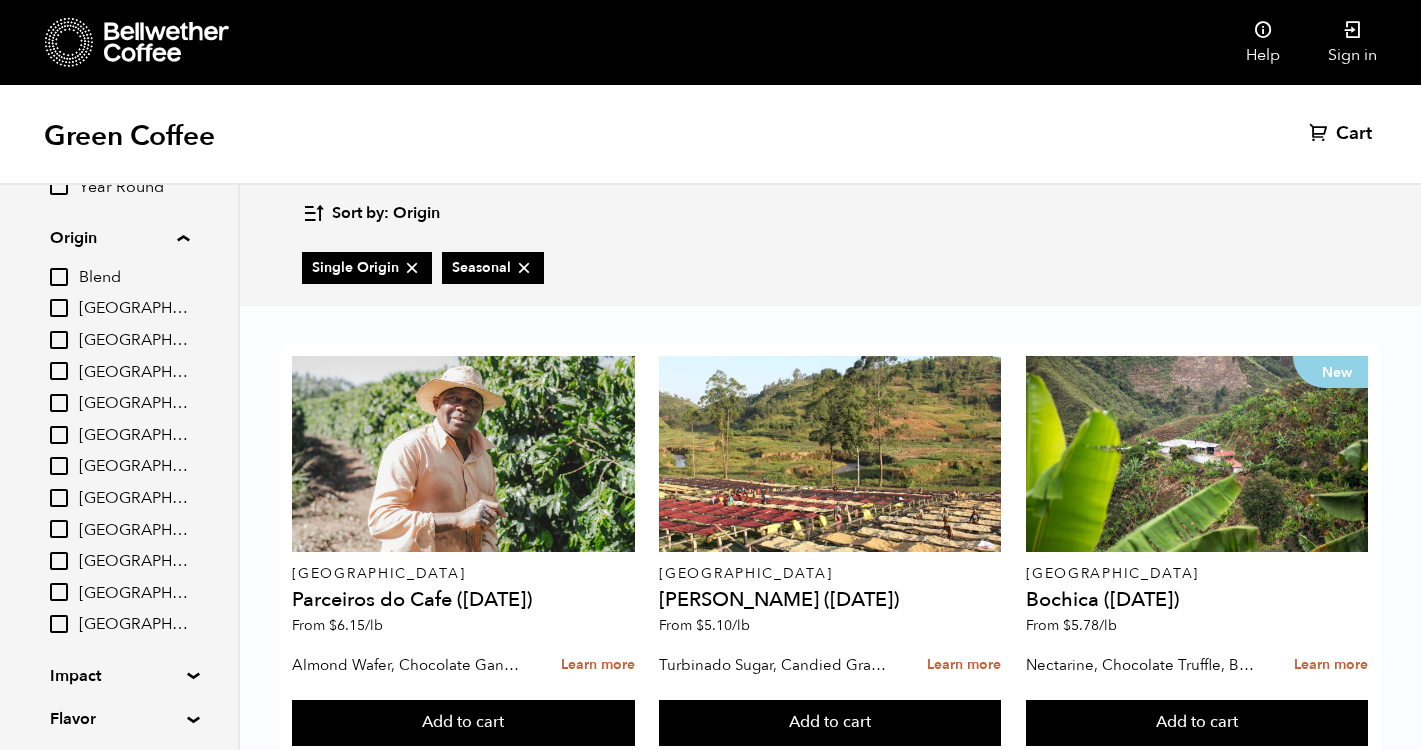 click on "[GEOGRAPHIC_DATA]" at bounding box center [59, 624] 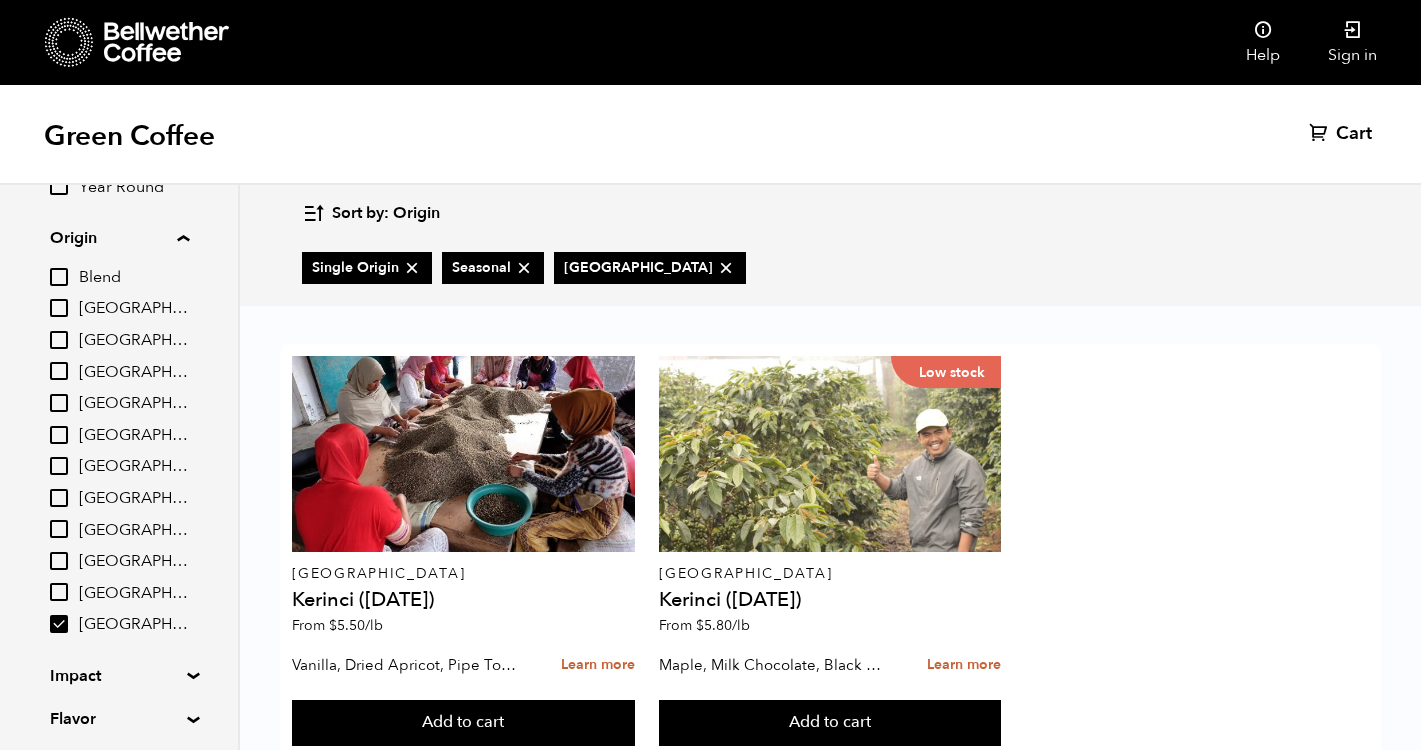 scroll, scrollTop: 58, scrollLeft: 0, axis: vertical 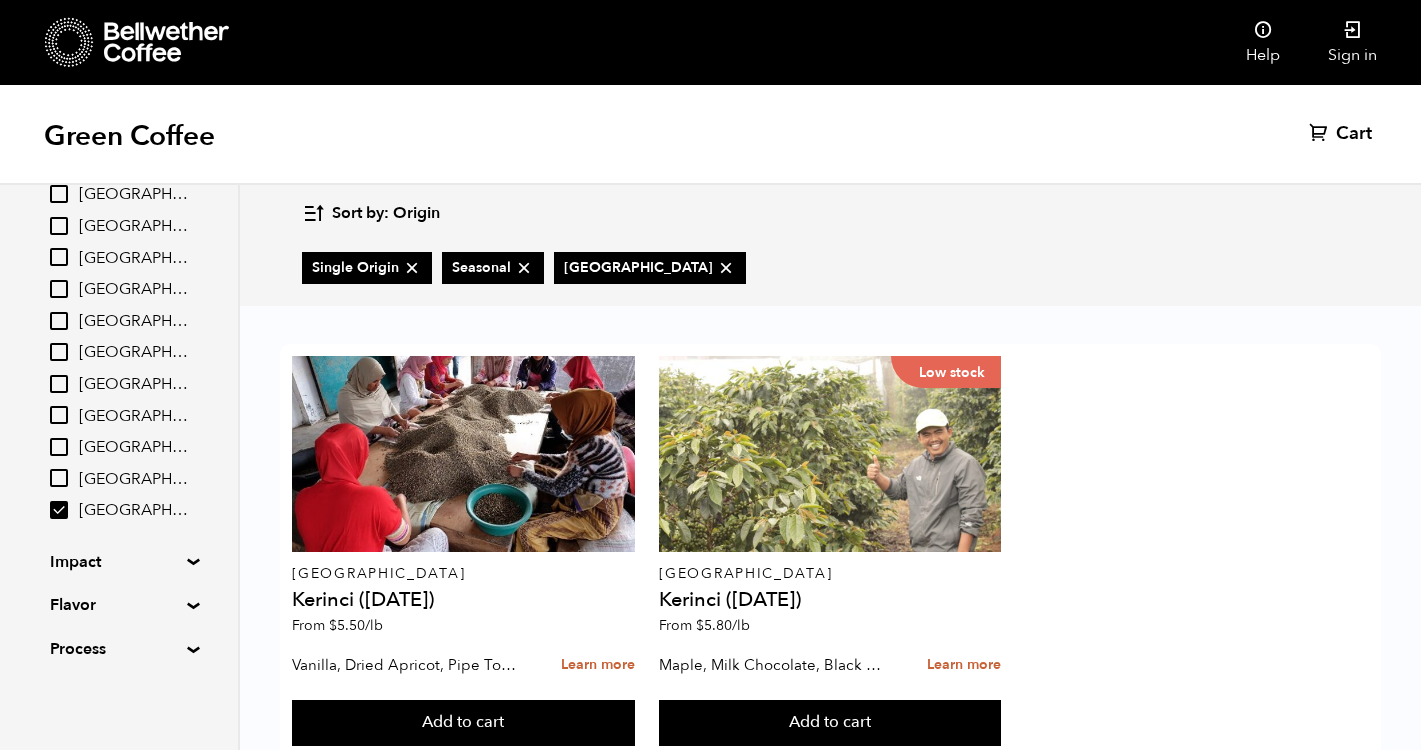 click on "Impact" at bounding box center (119, 562) 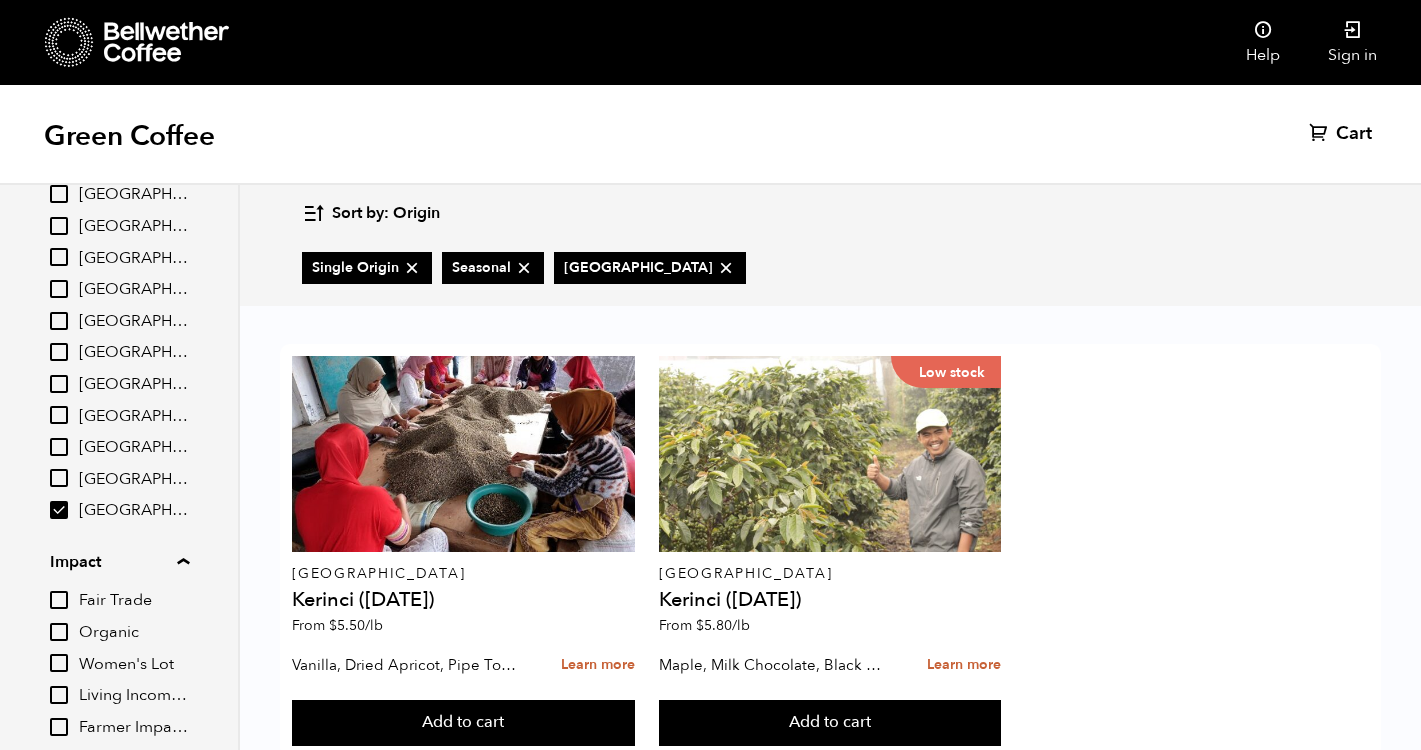 click on "Fair Trade" at bounding box center (119, 600) 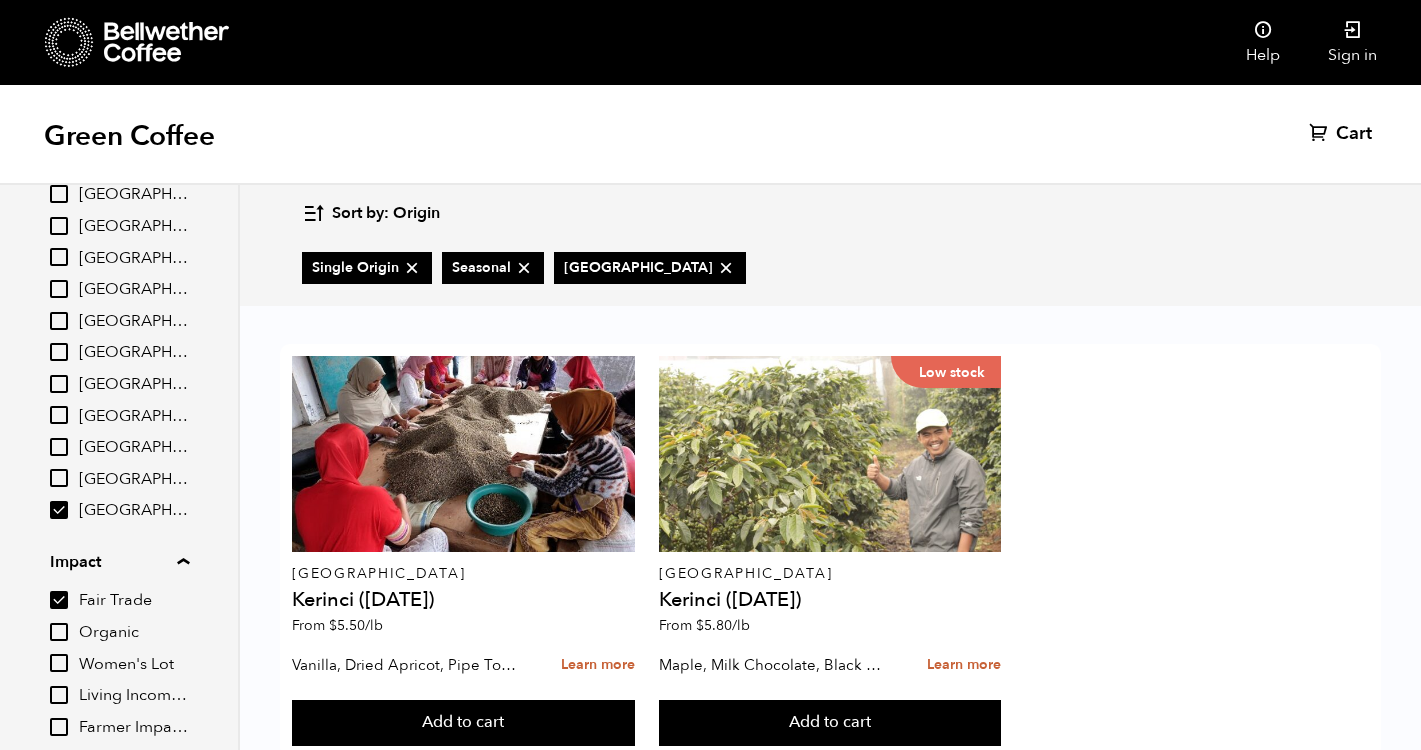 checkbox on "true" 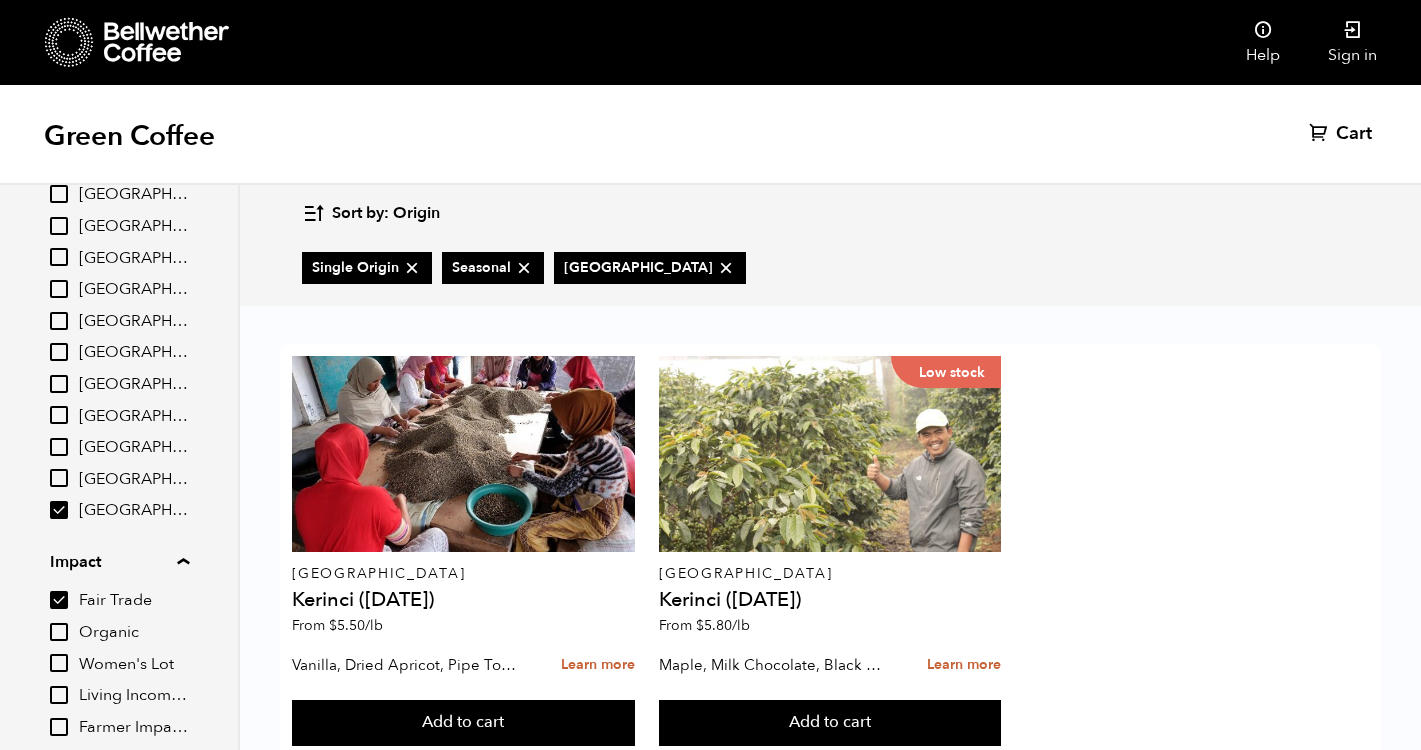 scroll, scrollTop: 0, scrollLeft: 0, axis: both 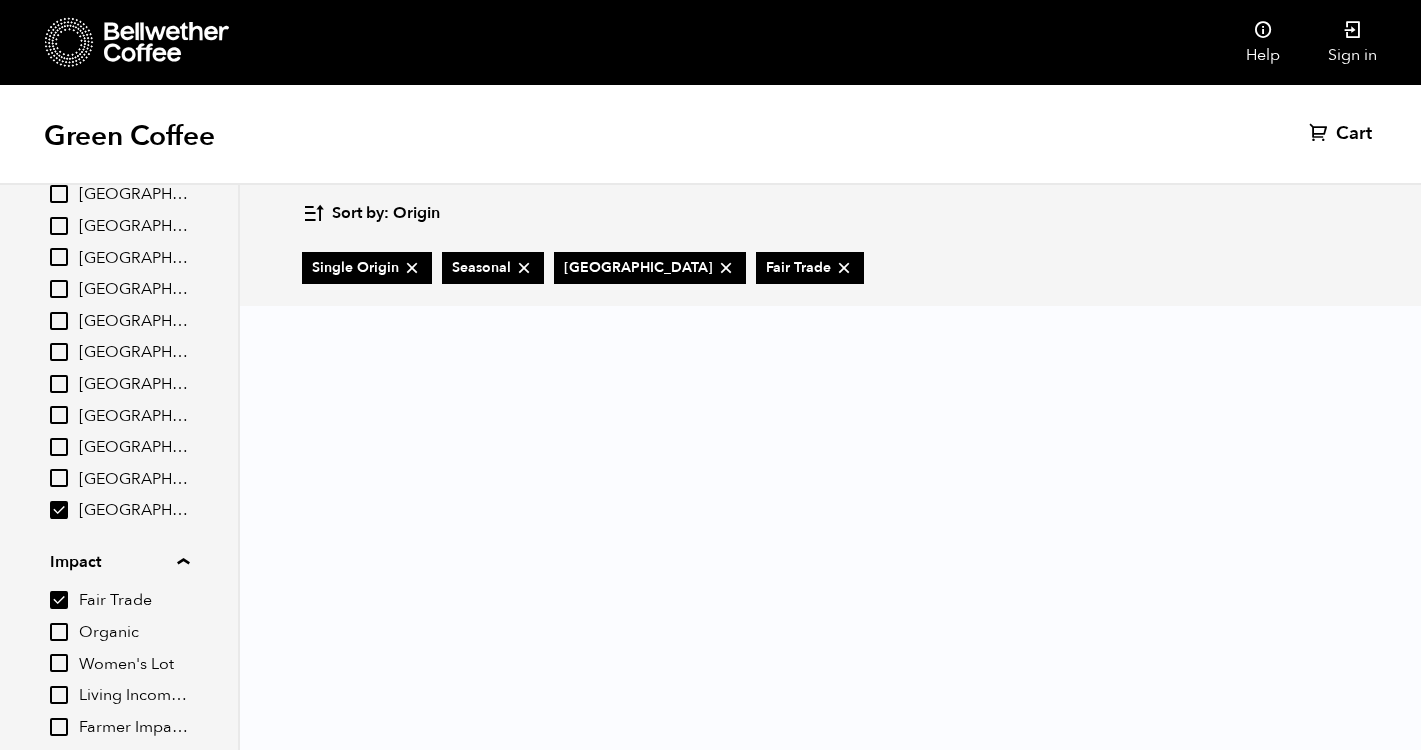 click on "Organic" at bounding box center [119, 632] 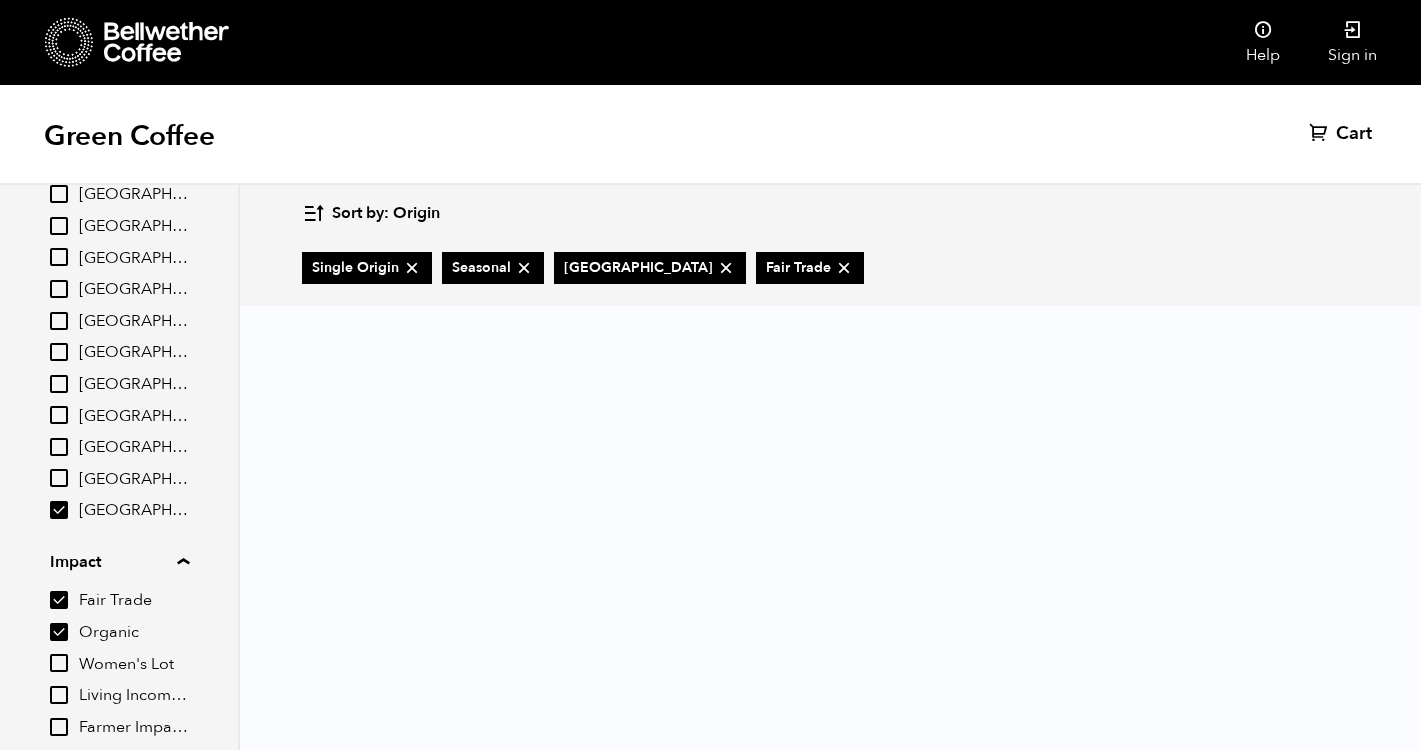 checkbox on "true" 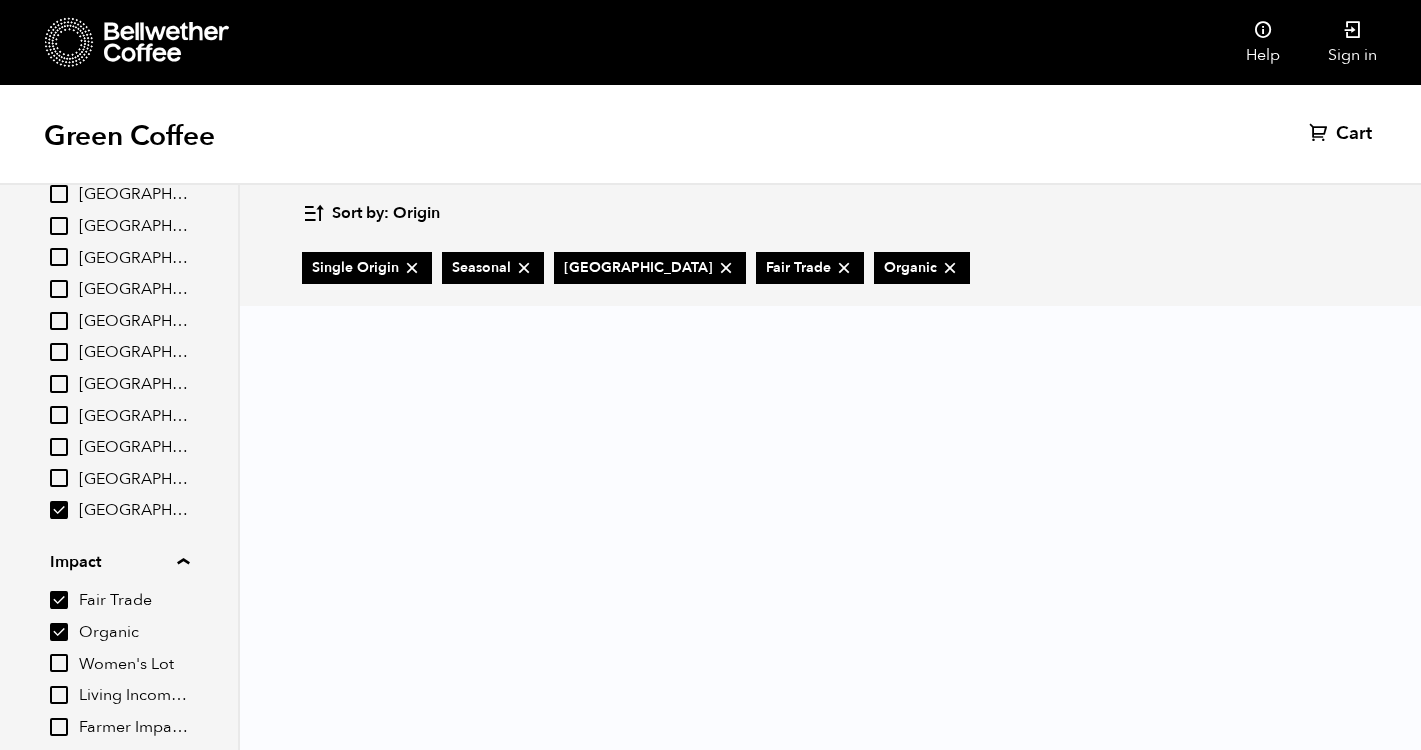 click on "Women's Lot" at bounding box center (59, 663) 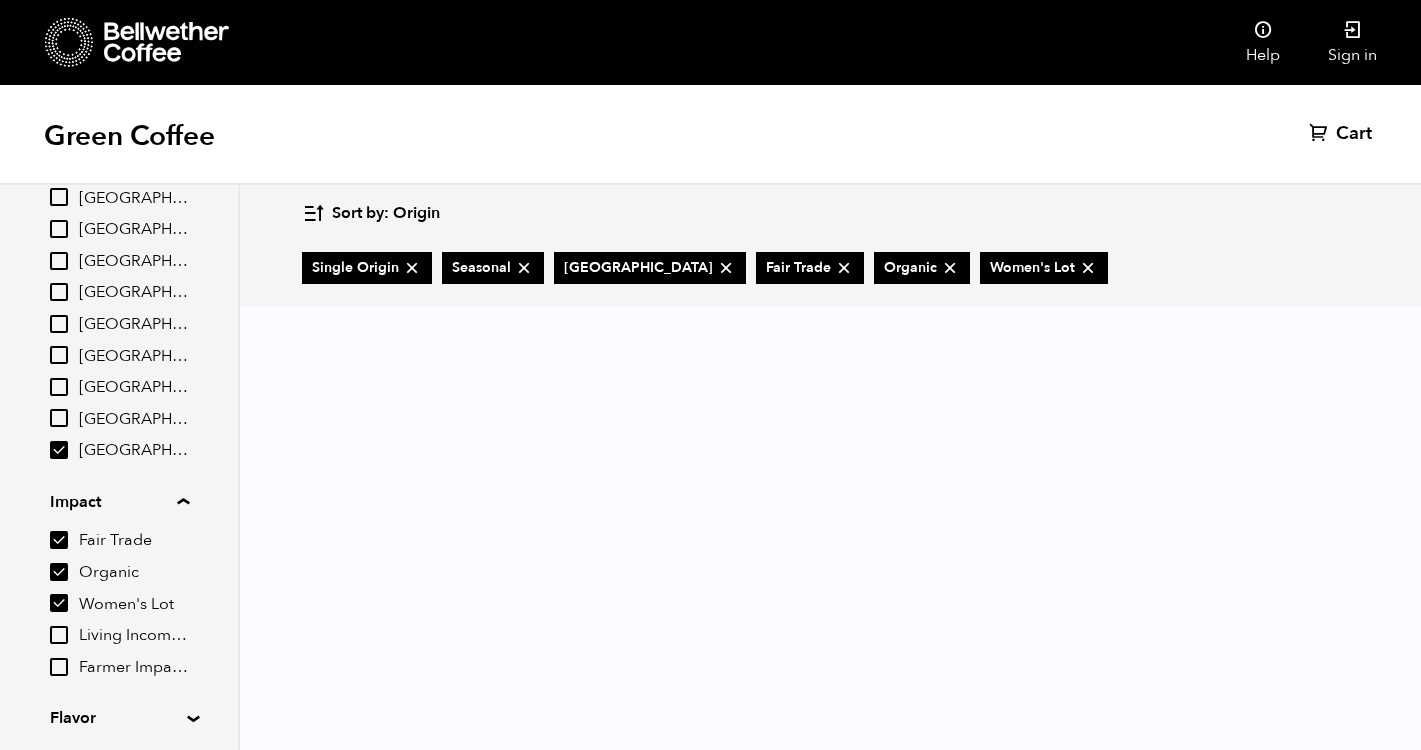 scroll, scrollTop: 420, scrollLeft: 0, axis: vertical 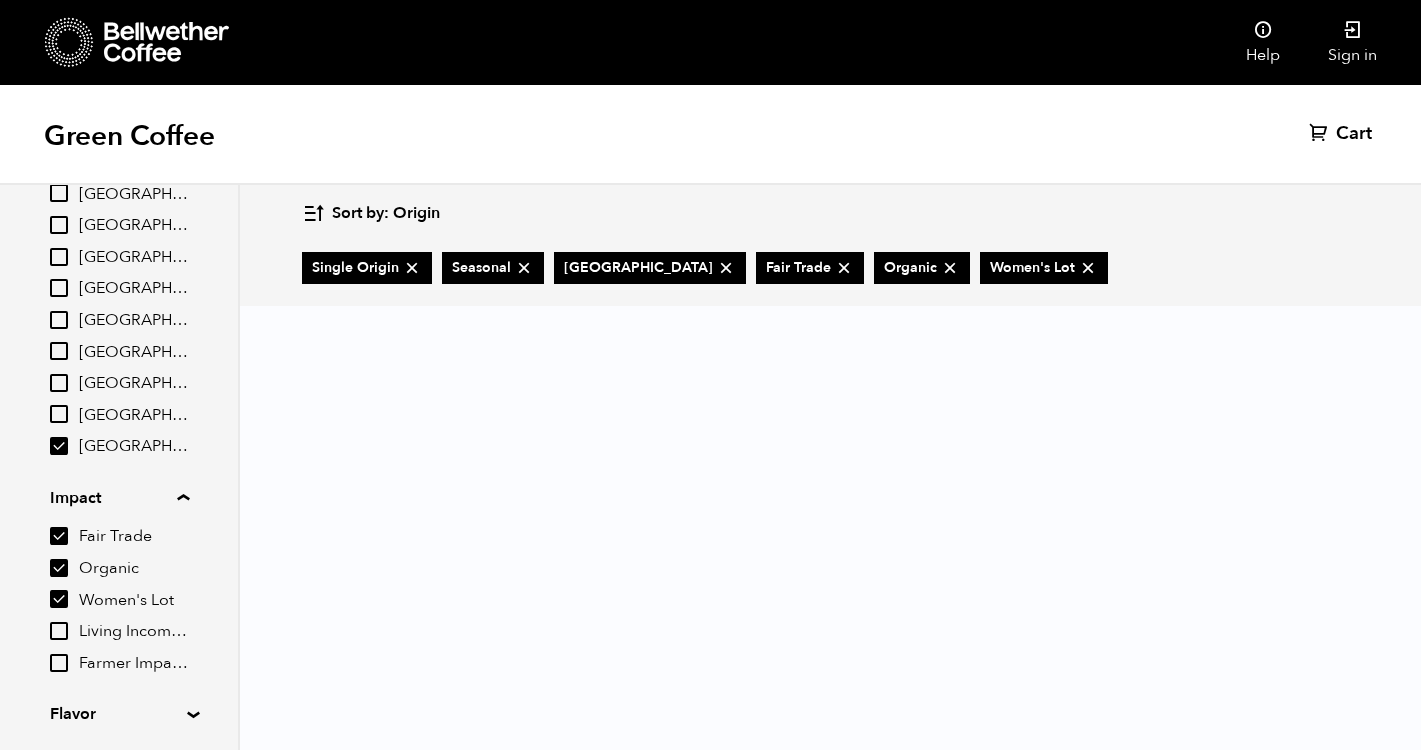 click on "Living Income Pricing" at bounding box center [59, 631] 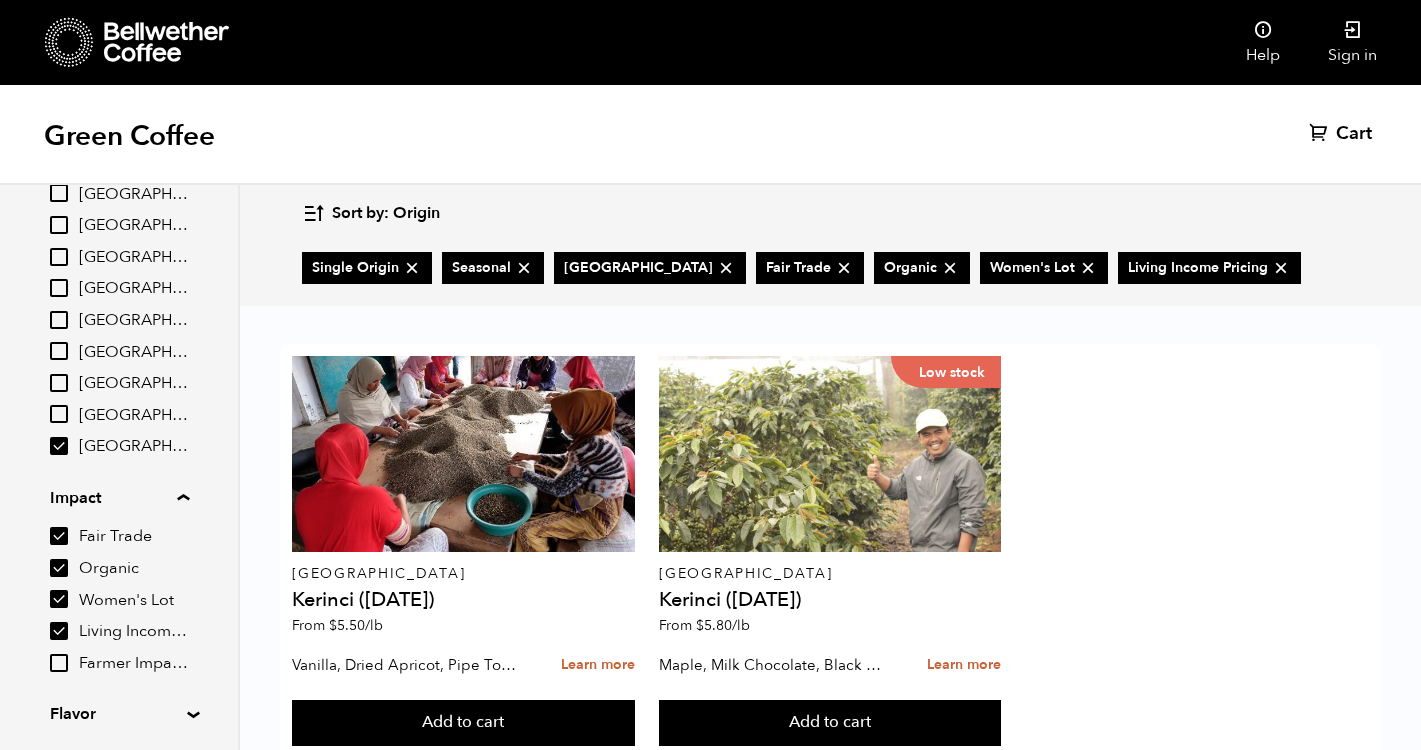 click on "Farmer Impact Fund" at bounding box center [59, 663] 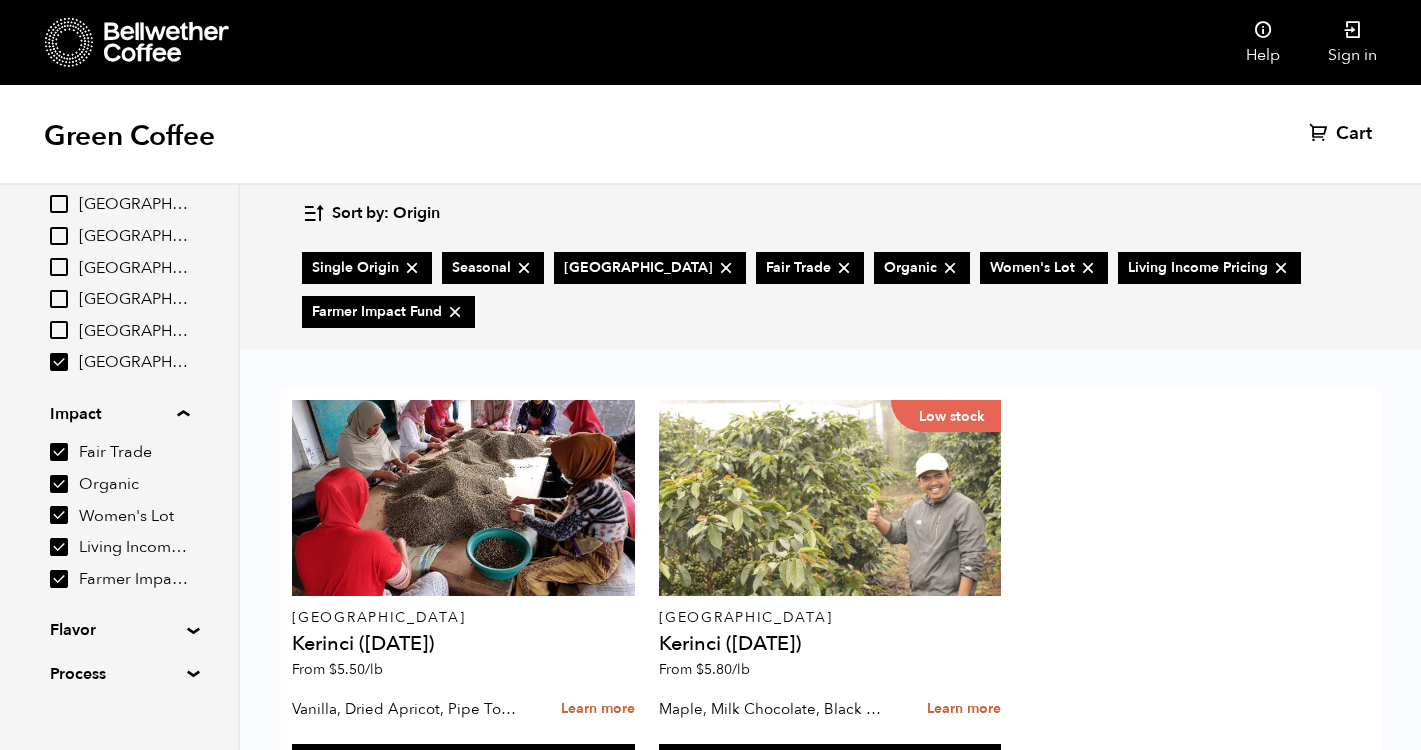 scroll, scrollTop: 529, scrollLeft: 0, axis: vertical 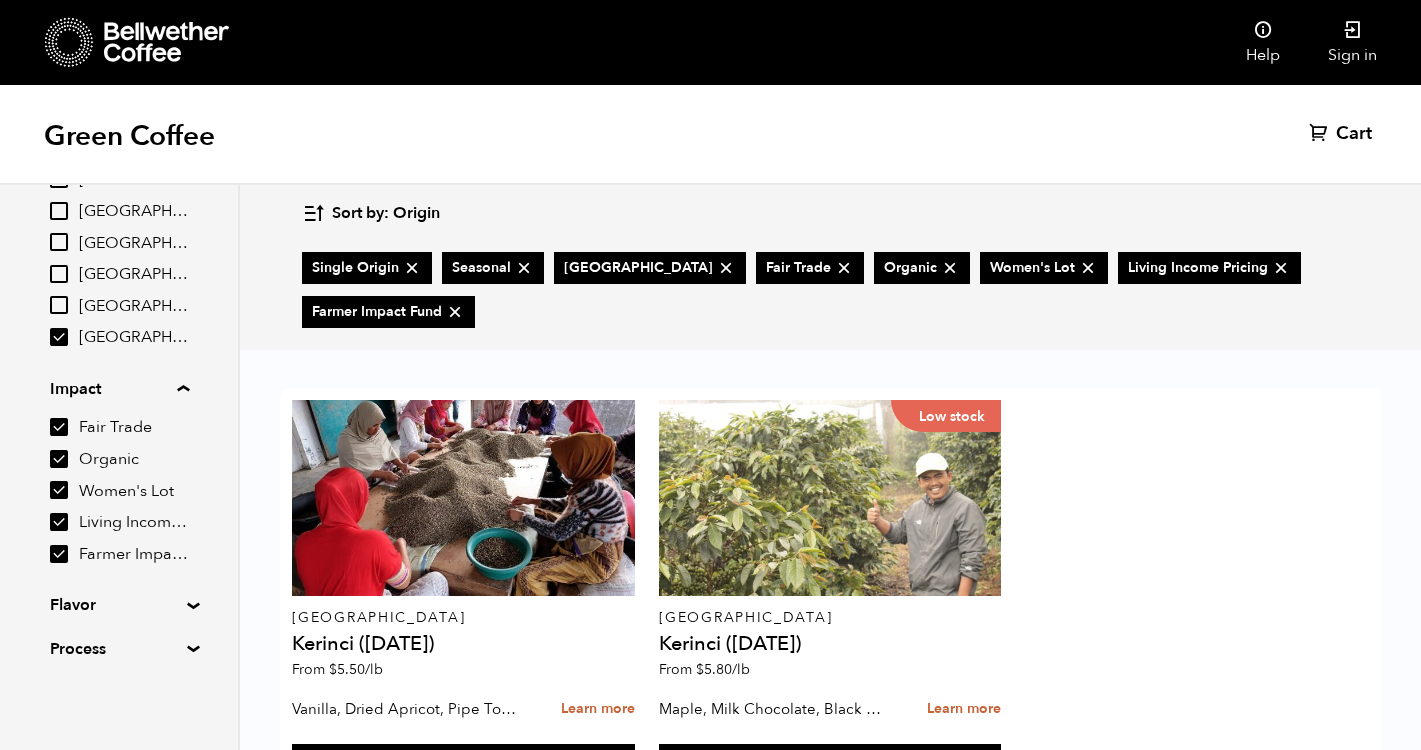 click on "Fair Trade" at bounding box center [59, 427] 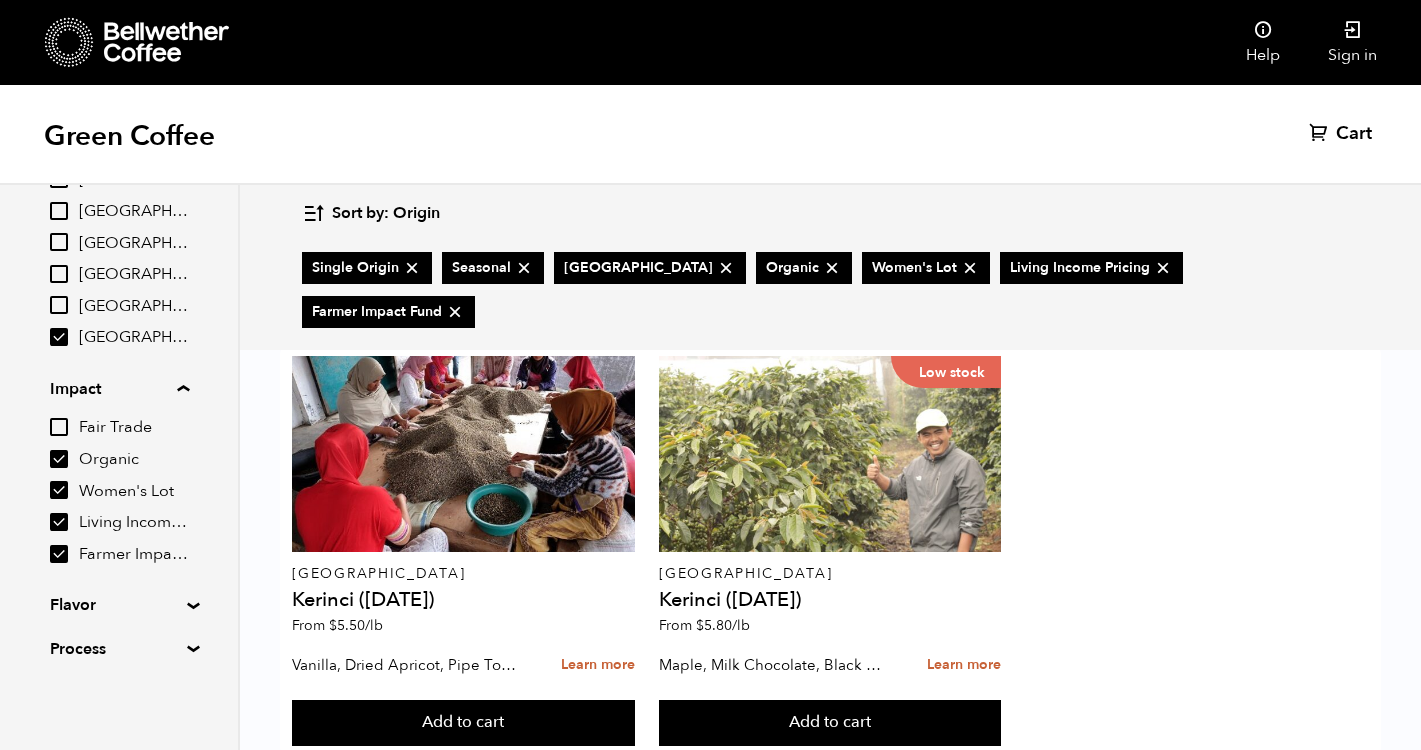 click on "Organic" at bounding box center (59, 459) 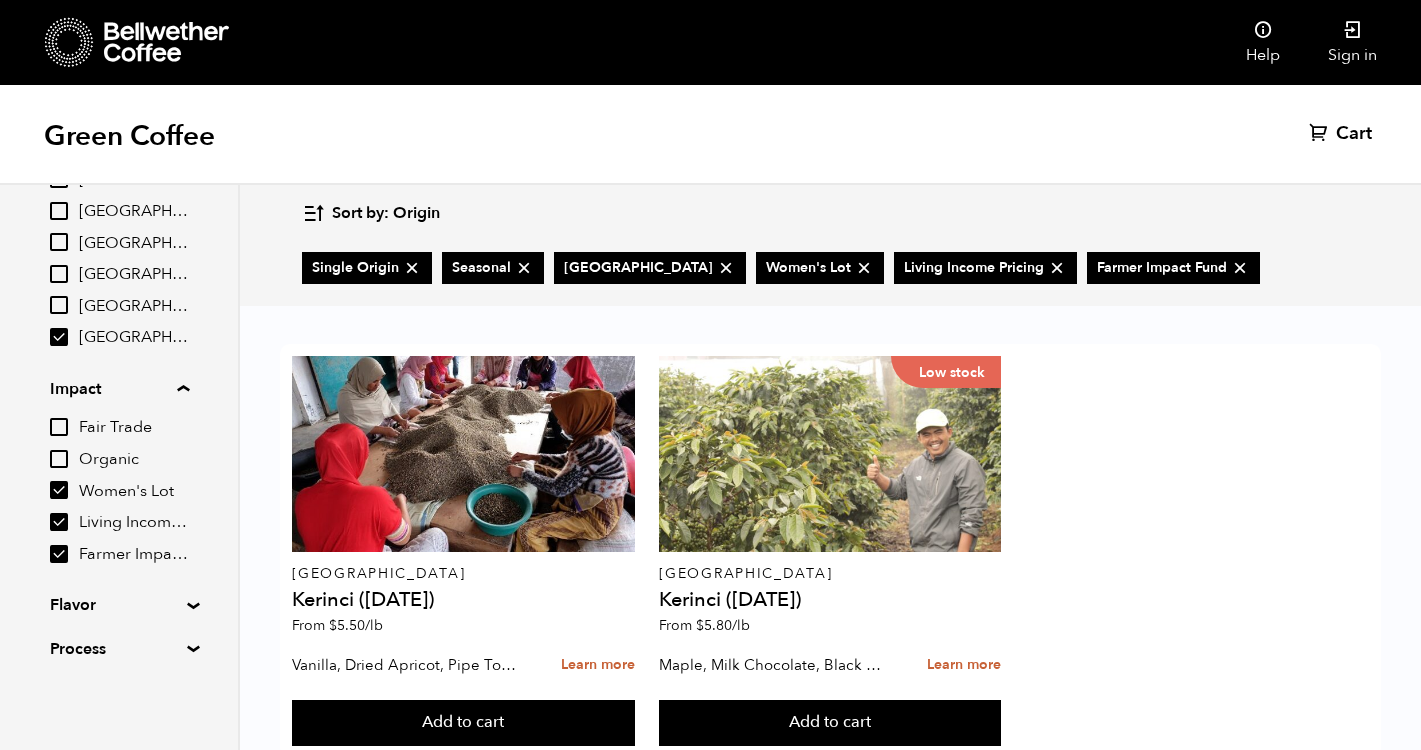 click on "Women's Lot" at bounding box center (59, 490) 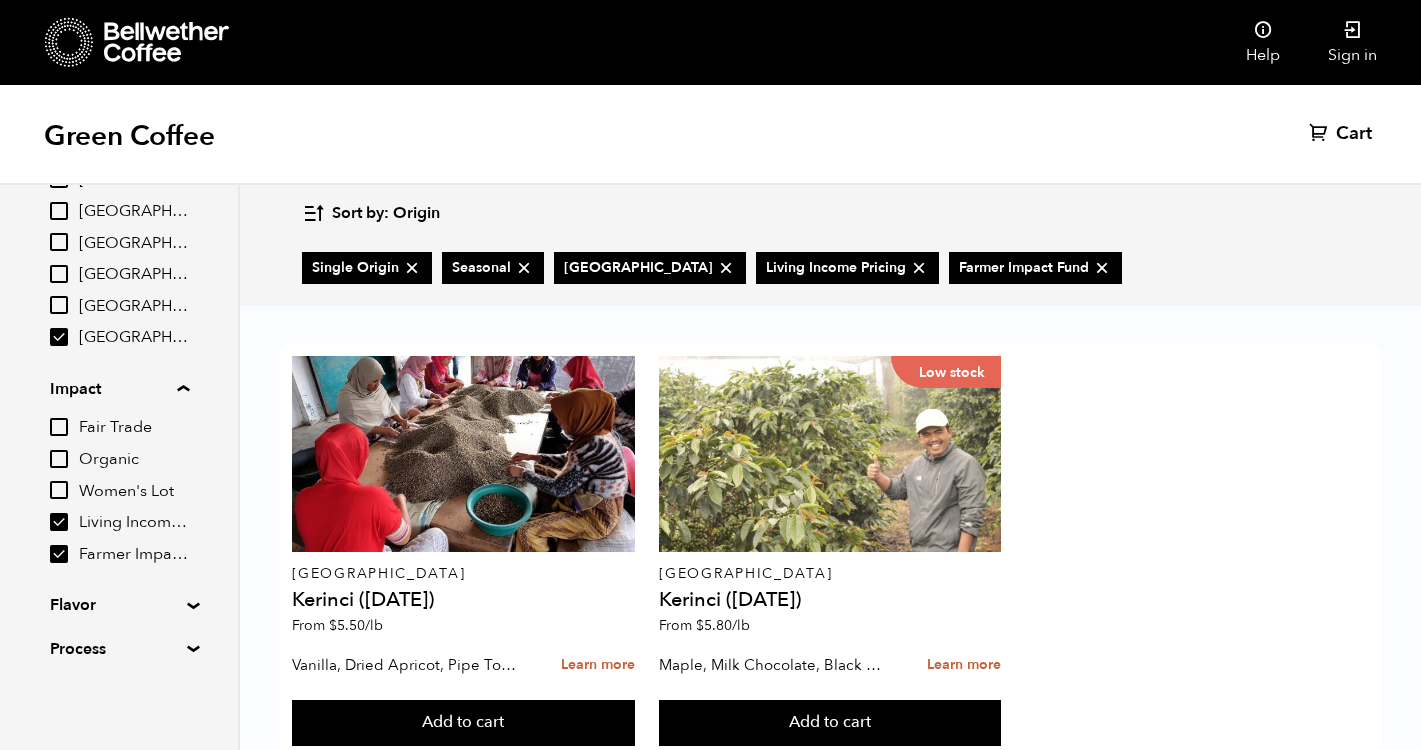 click on "Living Income Pricing" at bounding box center (59, 522) 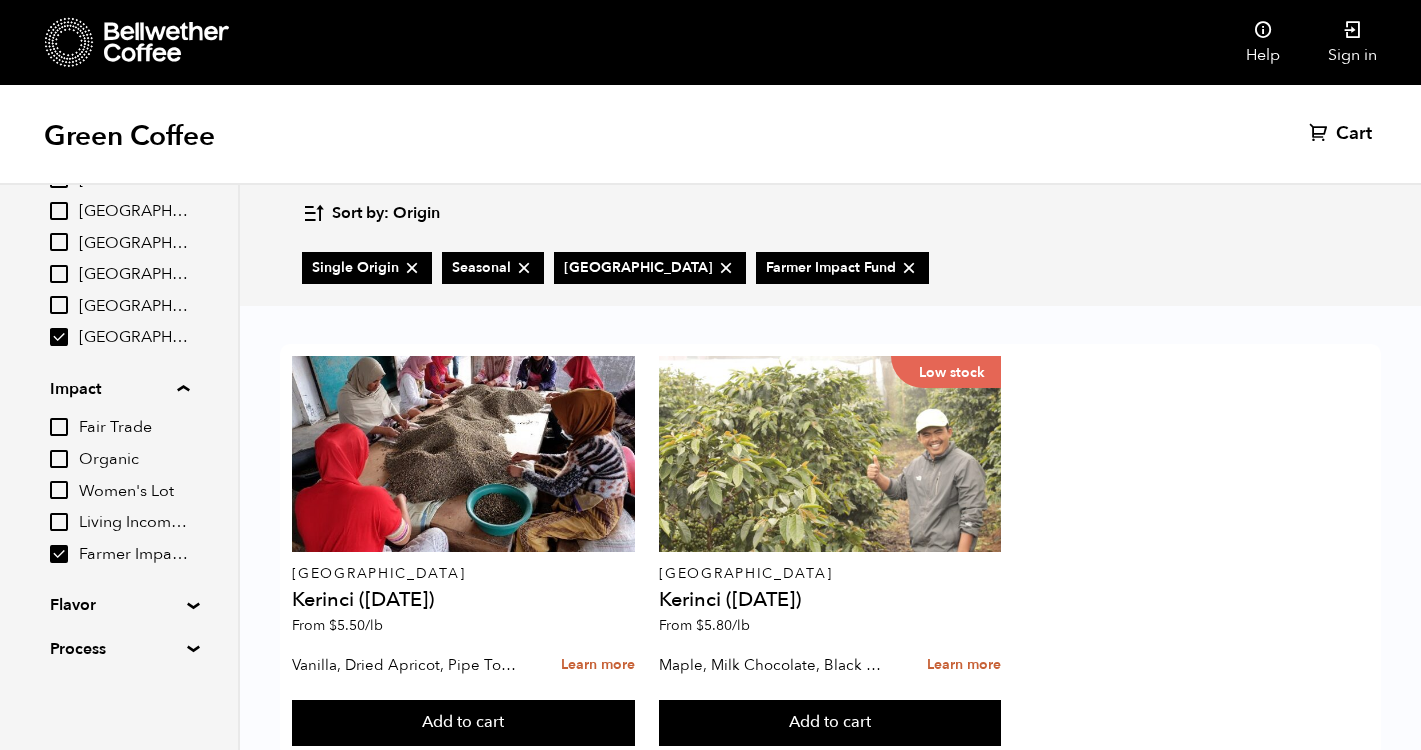 click on "Farmer Impact Fund" at bounding box center [59, 554] 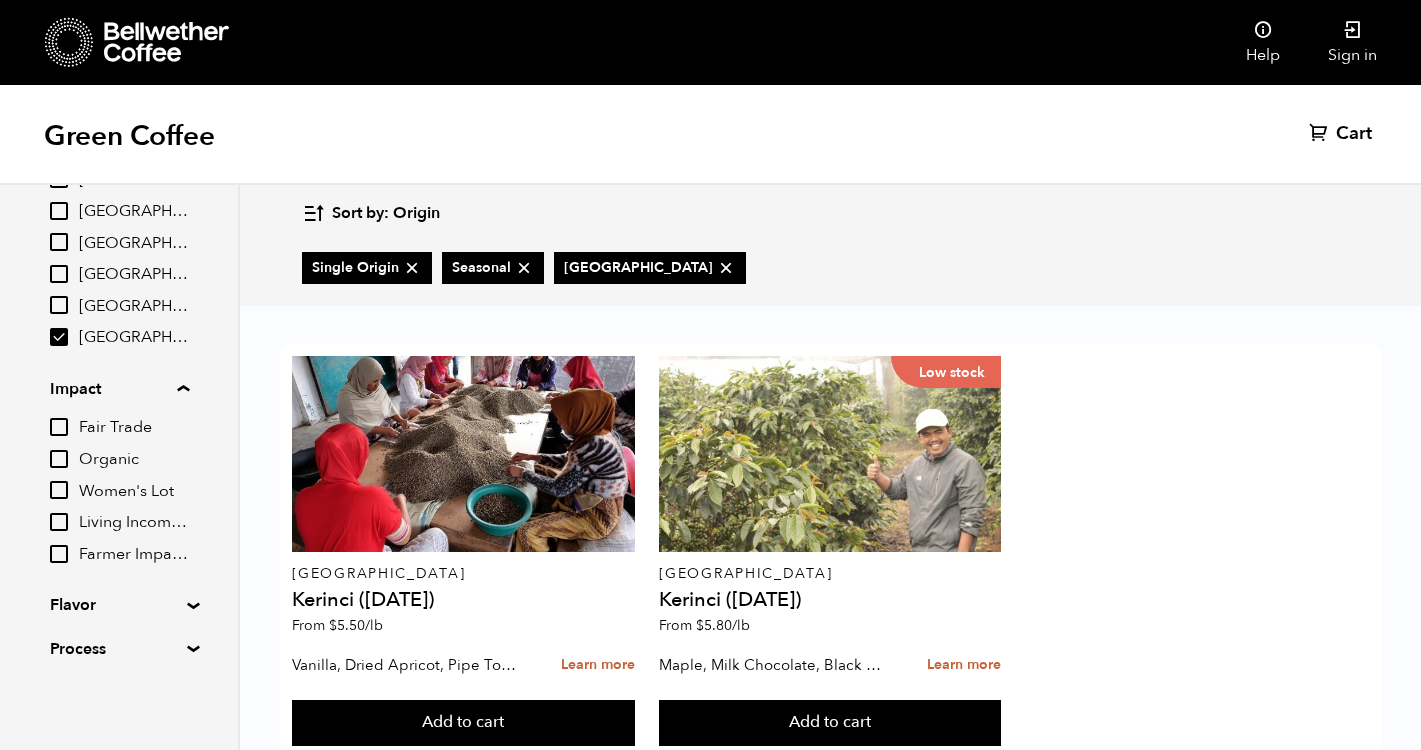 click on "Impact" at bounding box center [119, 389] 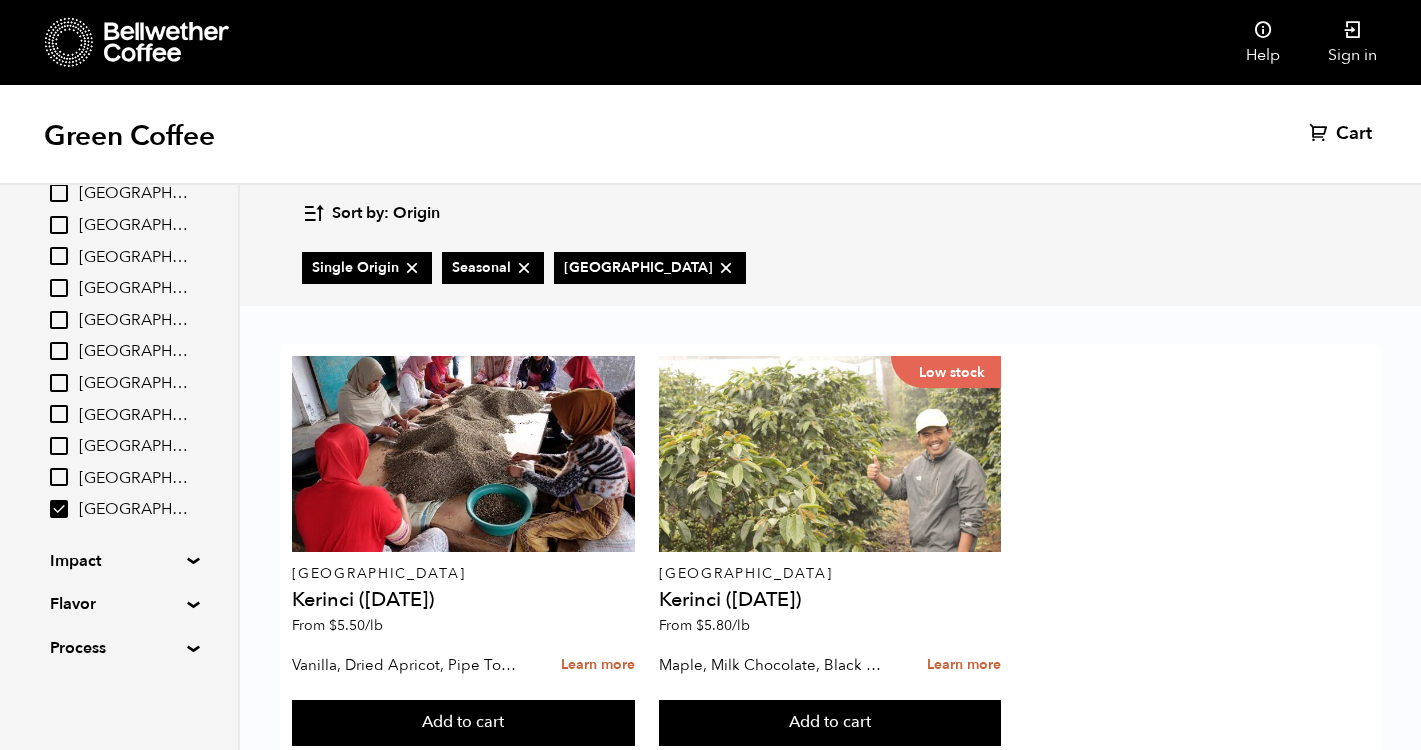 scroll, scrollTop: 356, scrollLeft: 0, axis: vertical 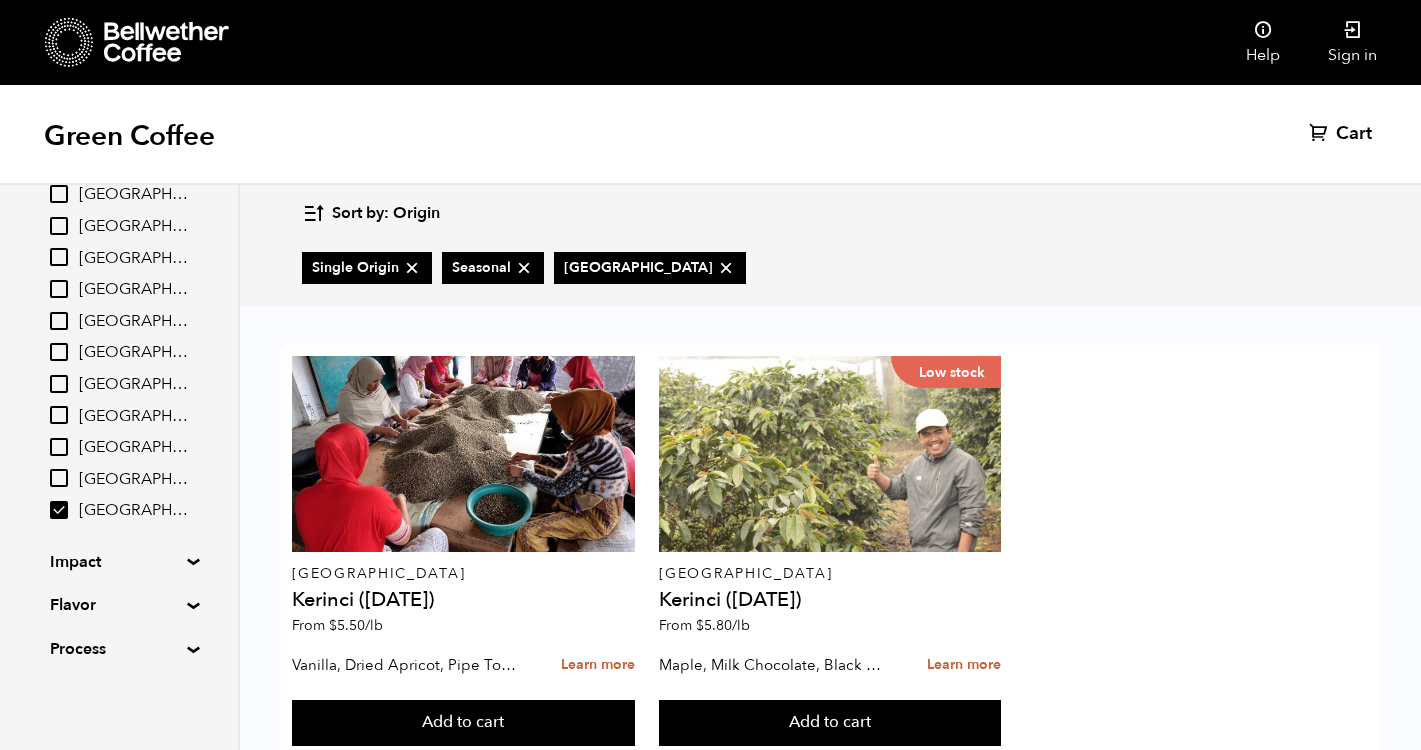 click on "[GEOGRAPHIC_DATA]" at bounding box center (59, 510) 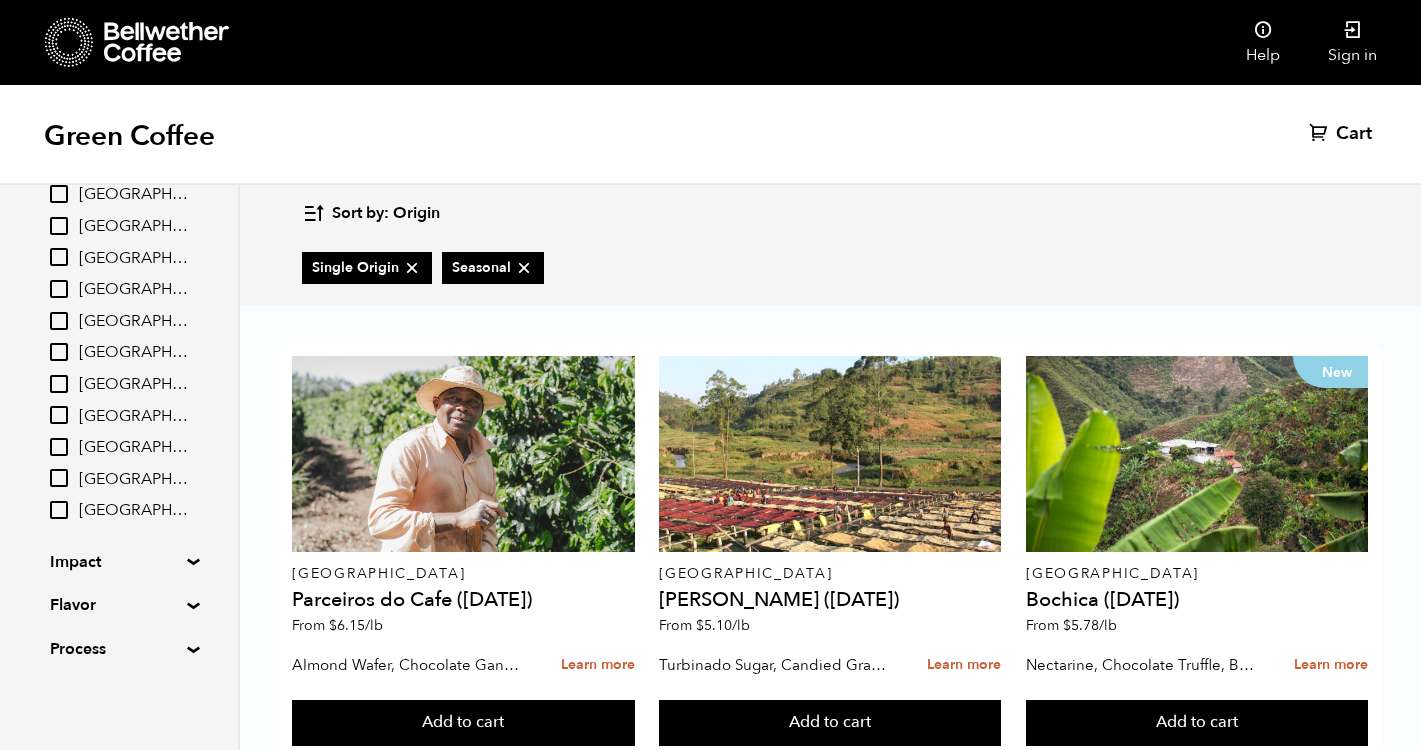 click on "Impact" at bounding box center (119, 562) 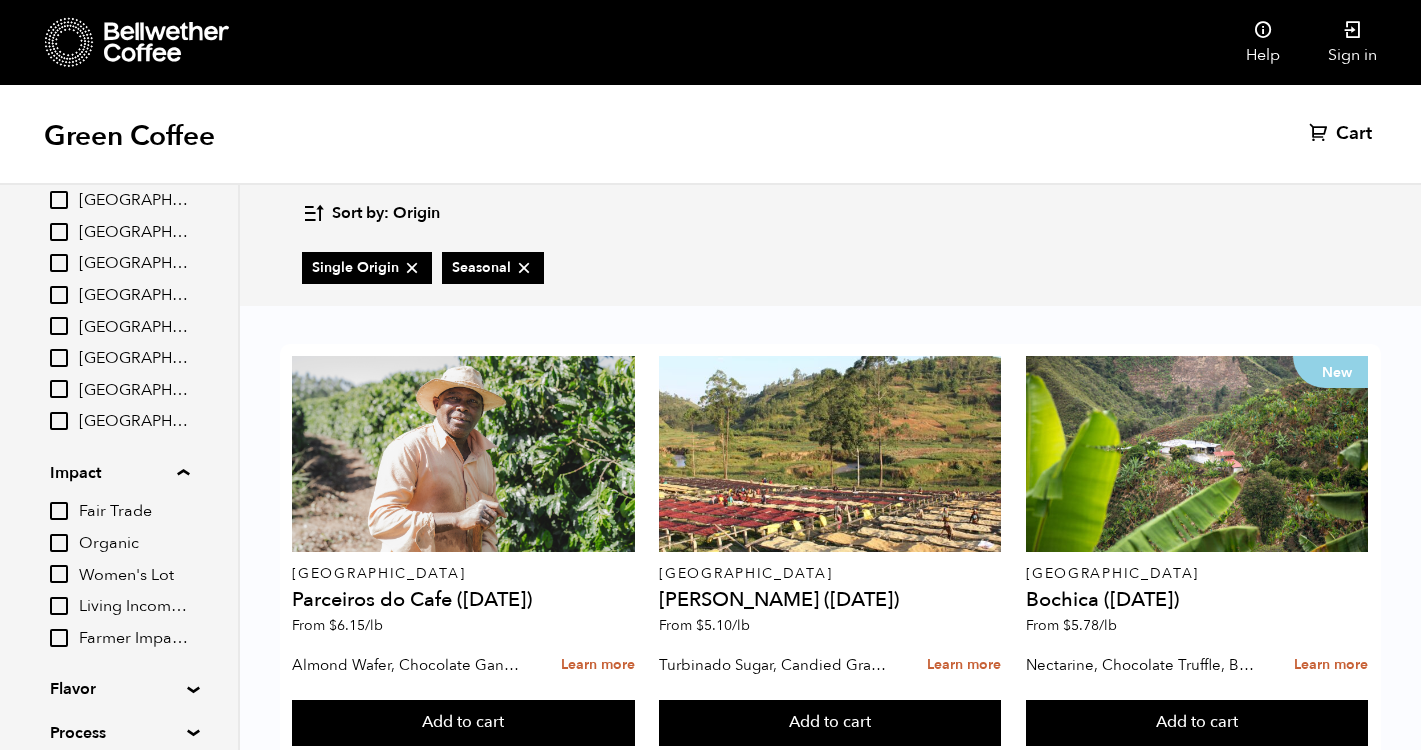 scroll, scrollTop: 529, scrollLeft: 0, axis: vertical 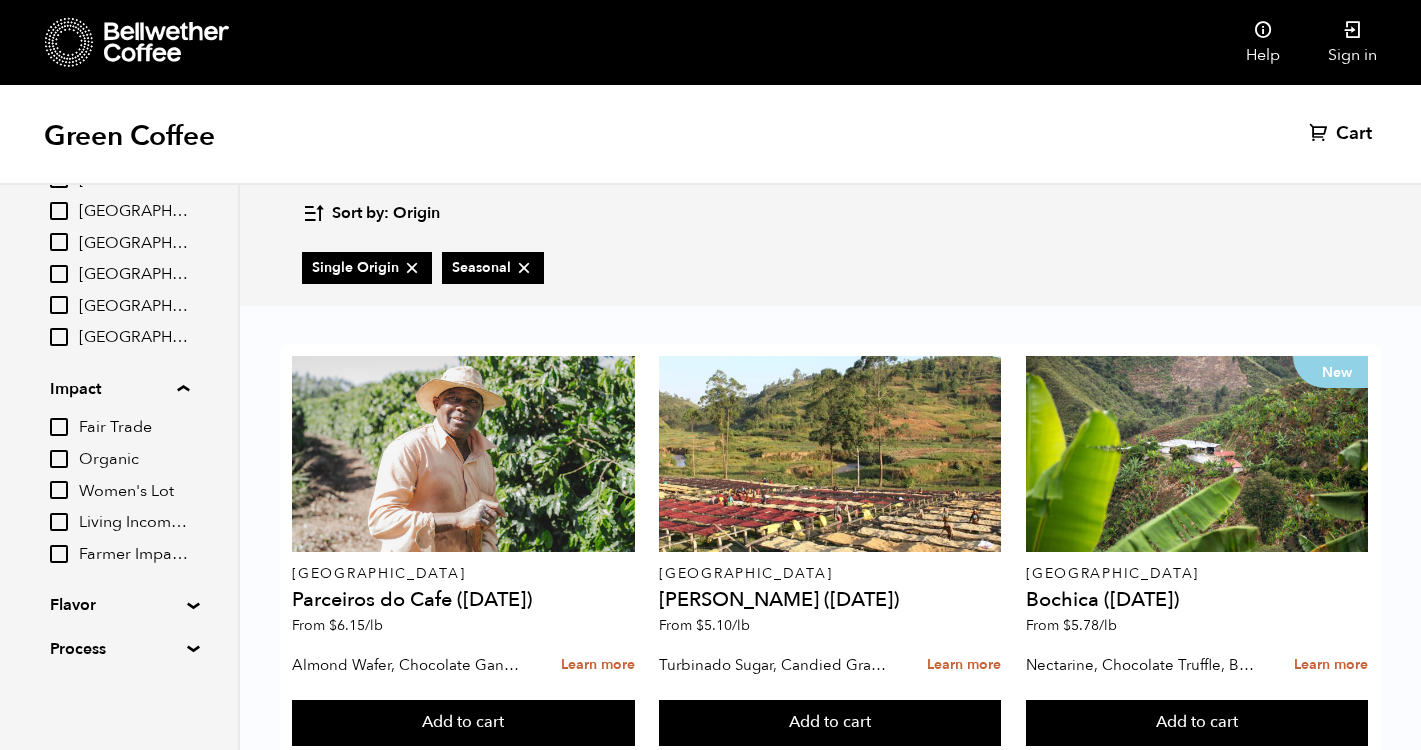 click on "Flavor" at bounding box center (119, 605) 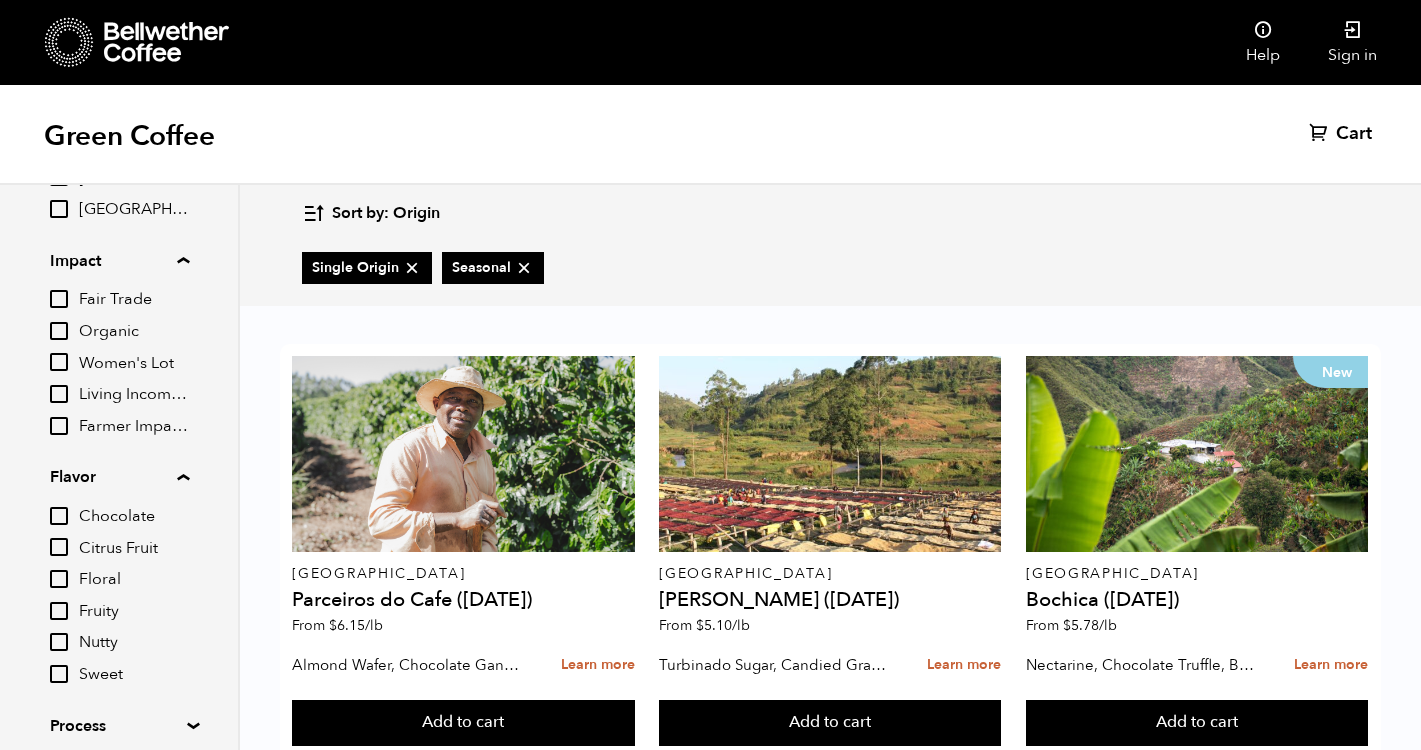 scroll, scrollTop: 734, scrollLeft: 0, axis: vertical 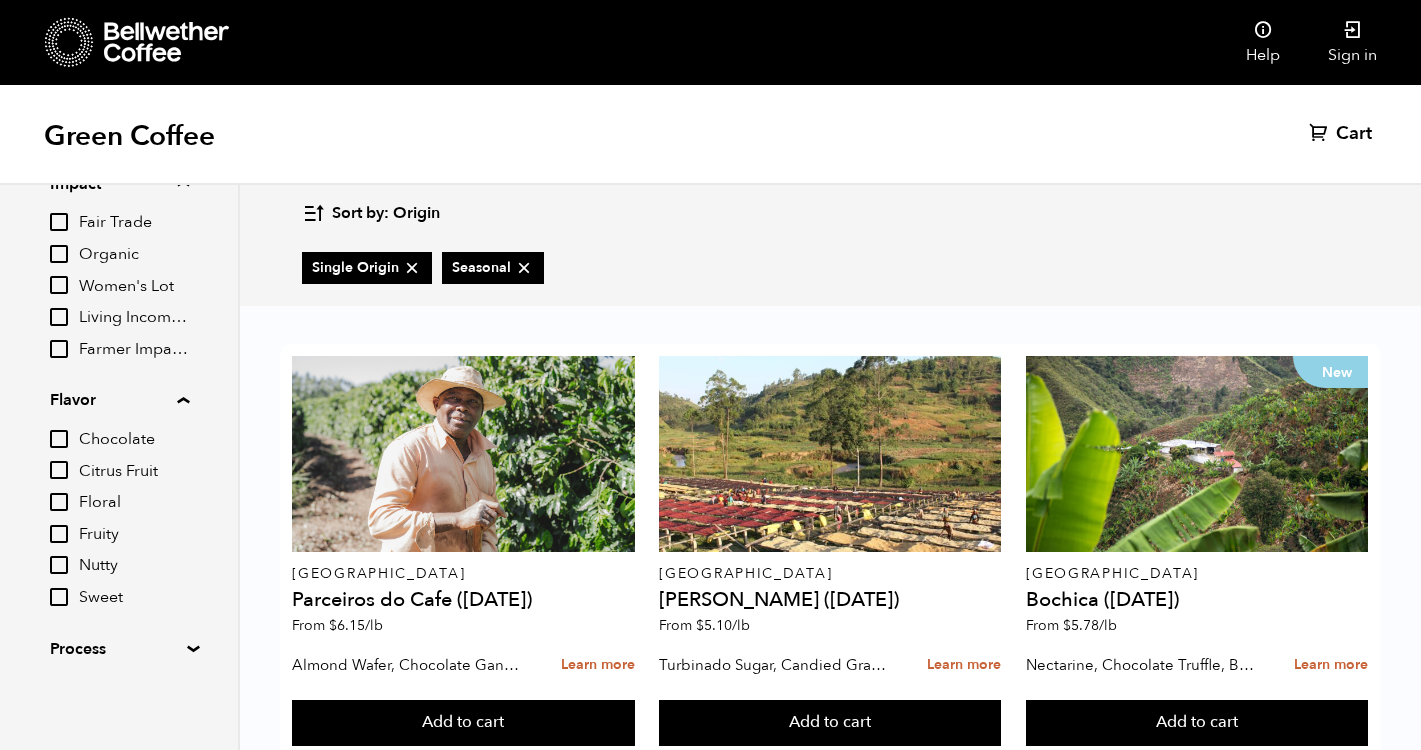 click on "Filter   Type       Blend   Single Origin   Decaf   Seasonal   Year Round Origin       Blend   [GEOGRAPHIC_DATA]   [GEOGRAPHIC_DATA]   [GEOGRAPHIC_DATA]   [GEOGRAPHIC_DATA]   [GEOGRAPHIC_DATA]   [GEOGRAPHIC_DATA]   [GEOGRAPHIC_DATA]   [GEOGRAPHIC_DATA]   [GEOGRAPHIC_DATA]   [GEOGRAPHIC_DATA]   [GEOGRAPHIC_DATA] Impact       Fair Trade   Organic   Women's Lot   Living Income Pricing   Farmer Impact Fund Flavor       Chocolate   Citrus Fruit   Floral   Fruity   Nutty   Sweet Process       Natural   Washed   Wet-hulled" at bounding box center [119, 65] 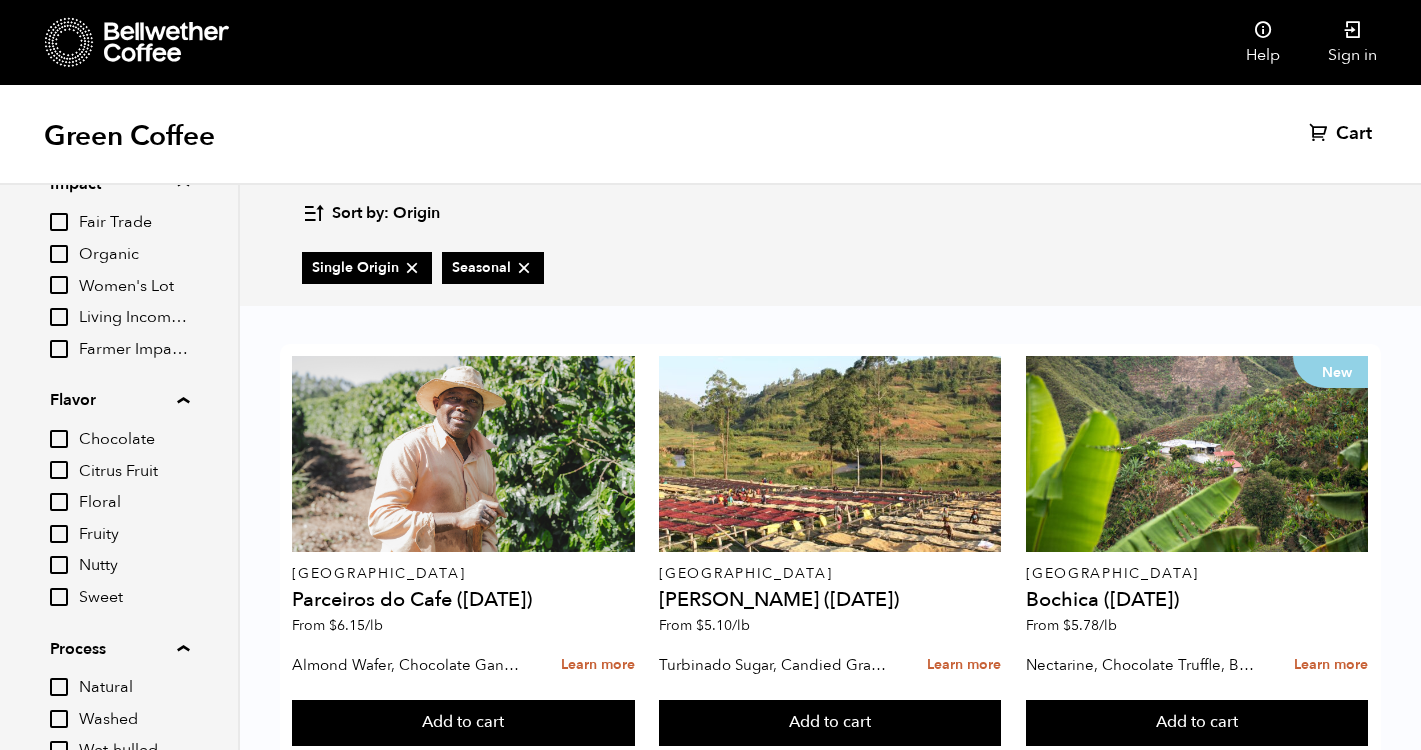 scroll, scrollTop: 844, scrollLeft: 0, axis: vertical 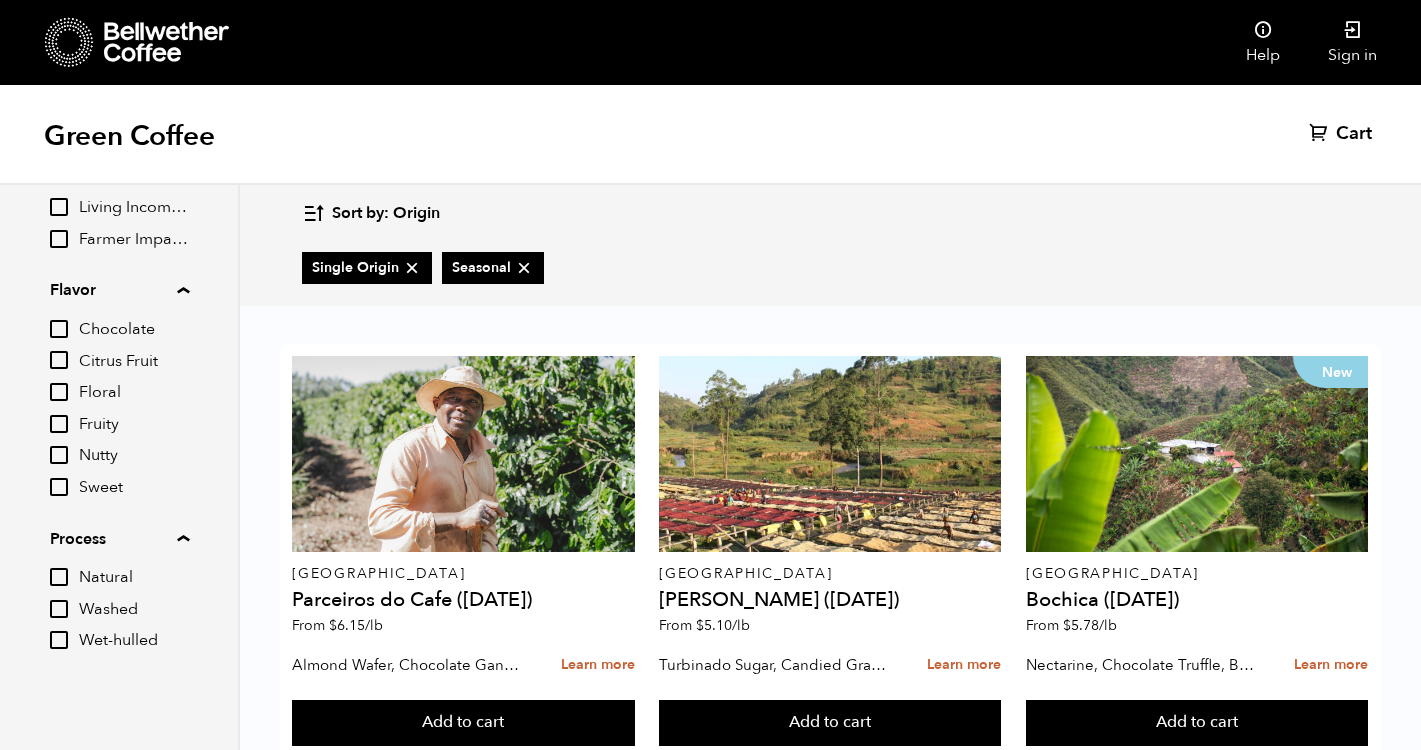 click on "Natural" at bounding box center [59, 577] 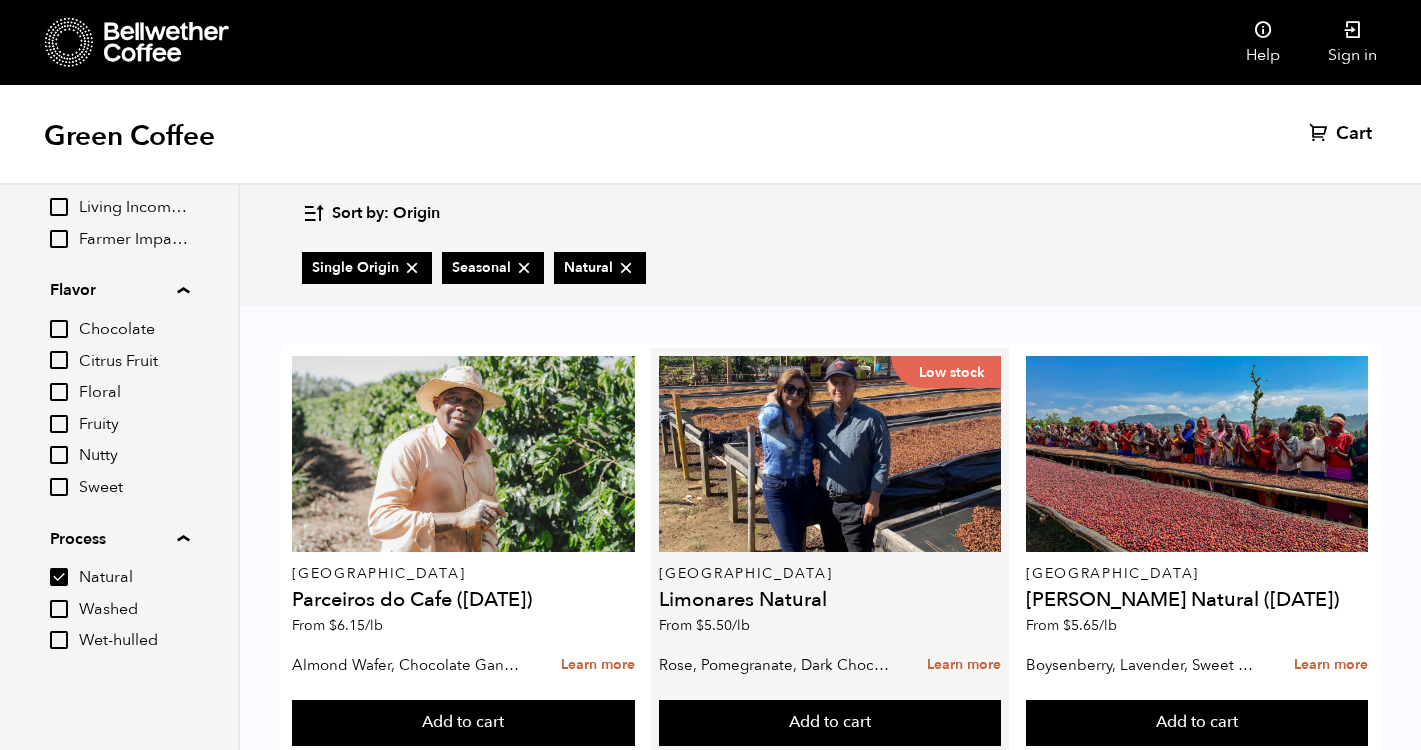 scroll, scrollTop: 0, scrollLeft: 0, axis: both 